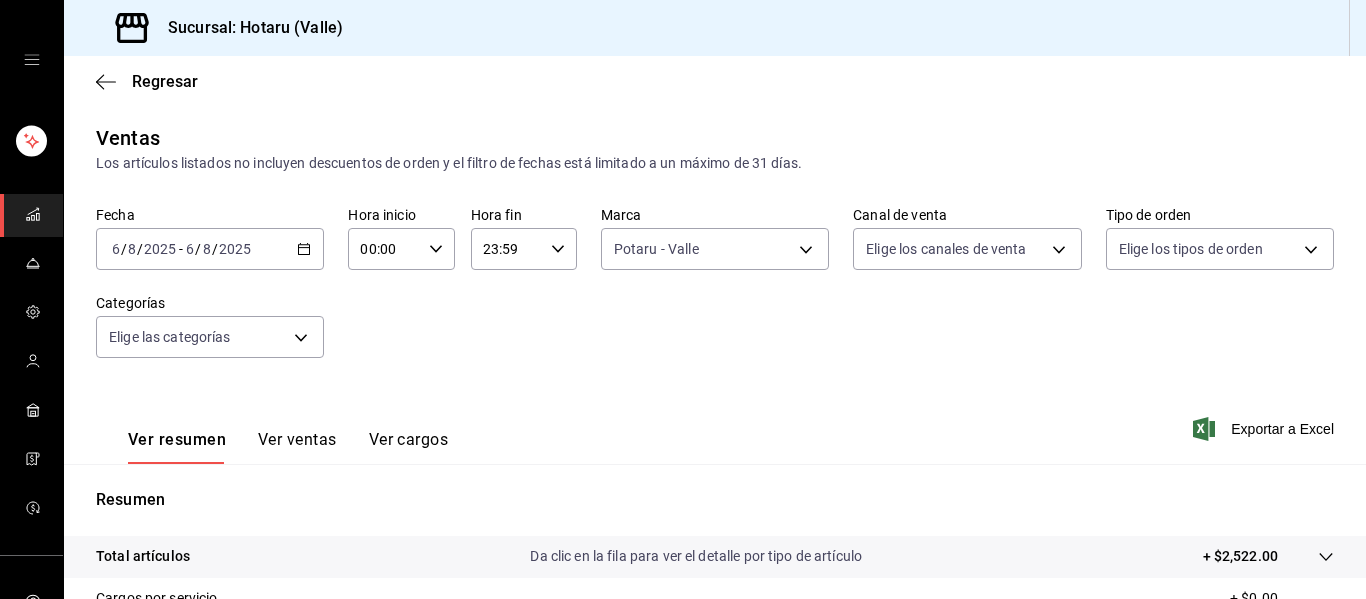 scroll, scrollTop: 0, scrollLeft: 0, axis: both 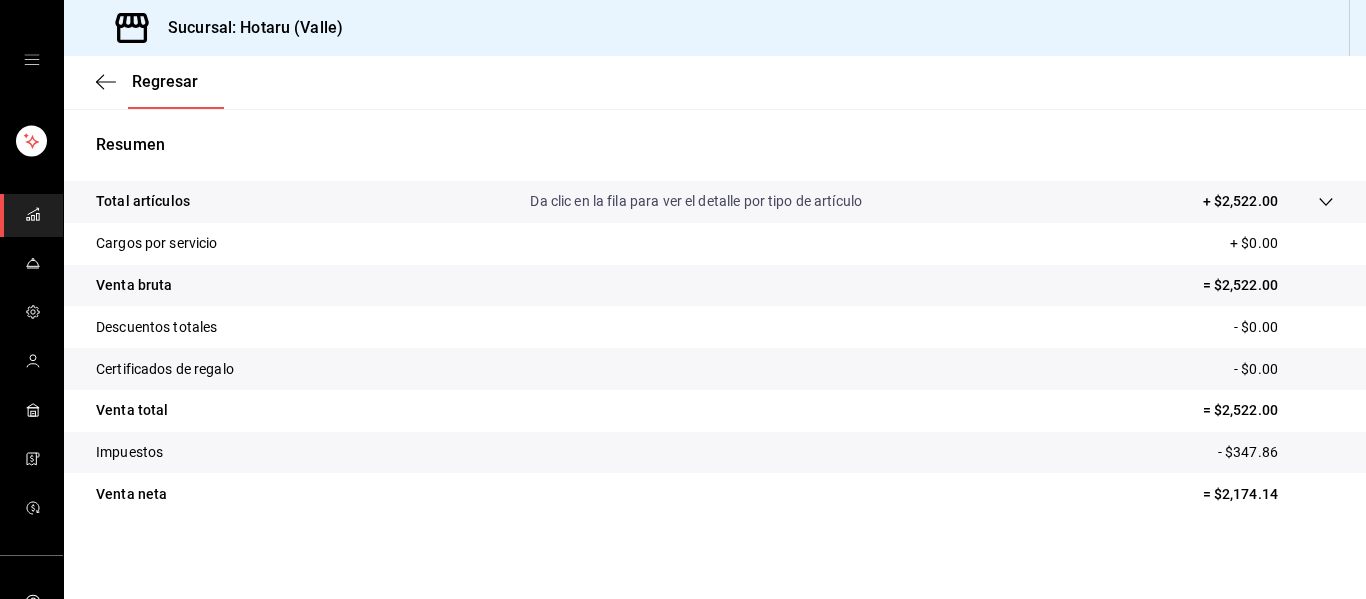 click 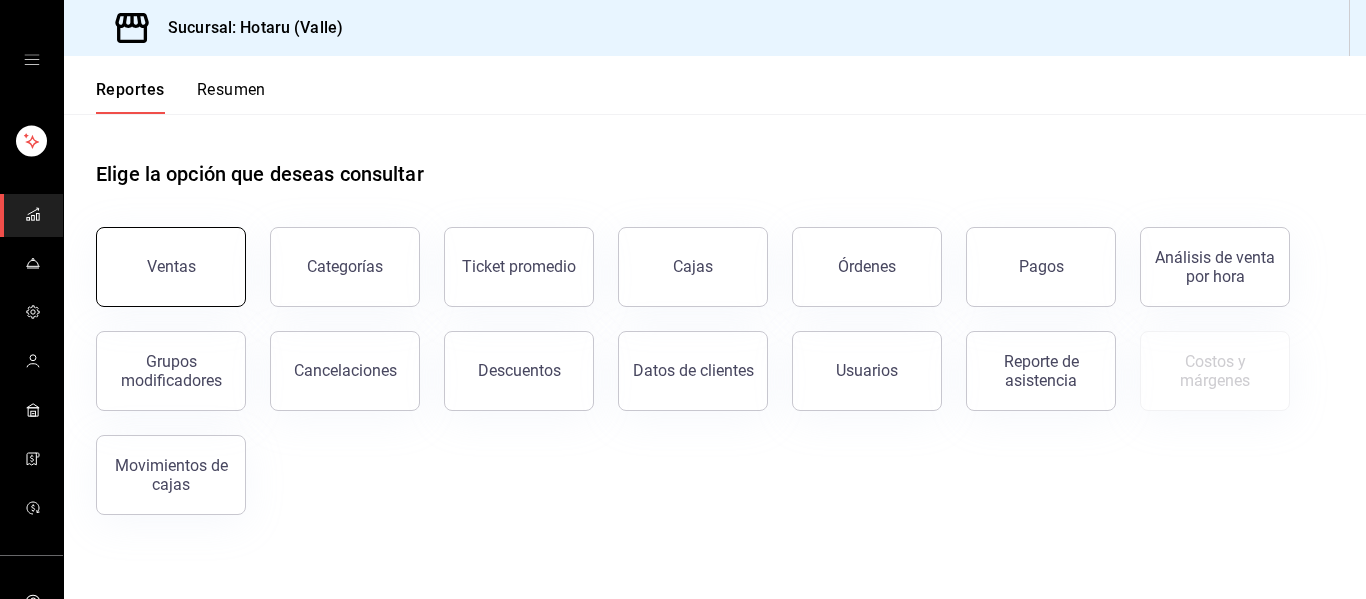 click on "Ventas" at bounding box center [171, 266] 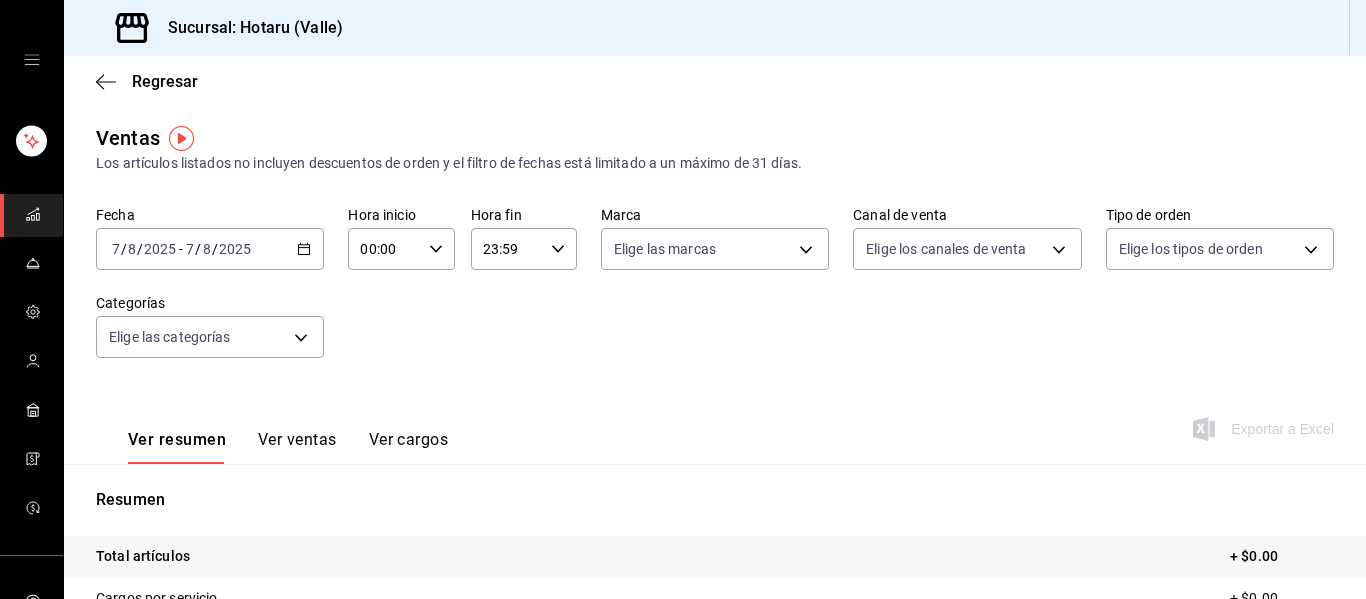 click on "2025-08-07 7 / 8 / 2025 - 2025-08-07 7 / 8 / 2025" at bounding box center (210, 249) 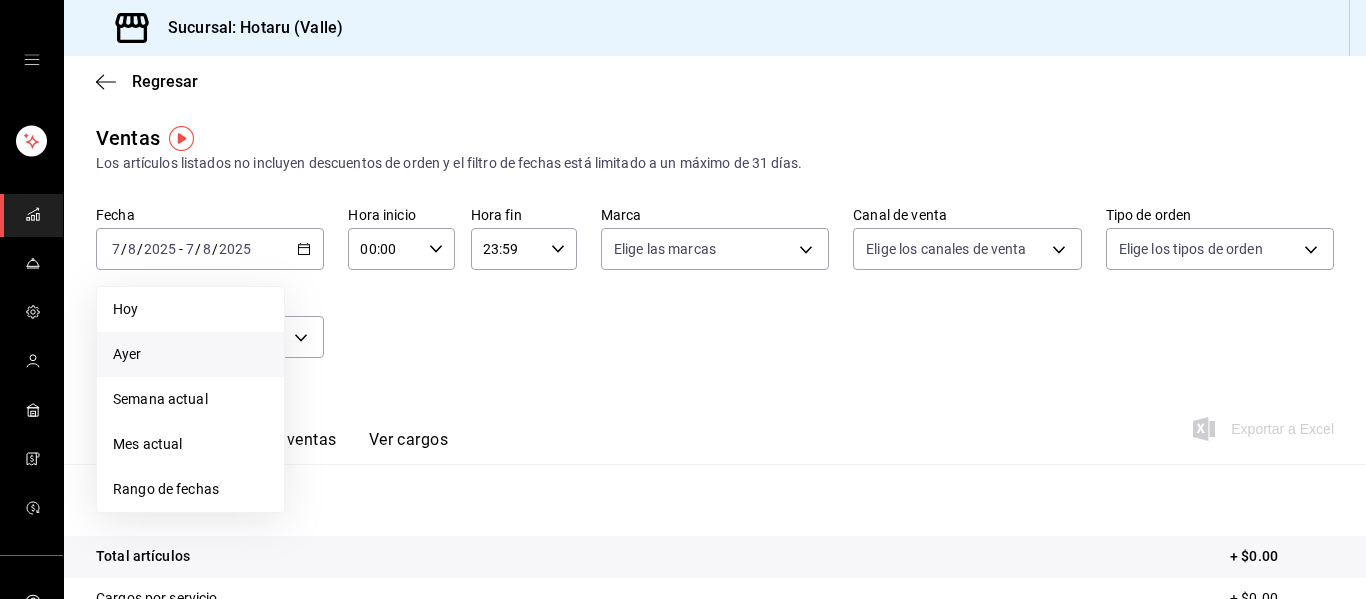 click on "Ayer" at bounding box center (190, 354) 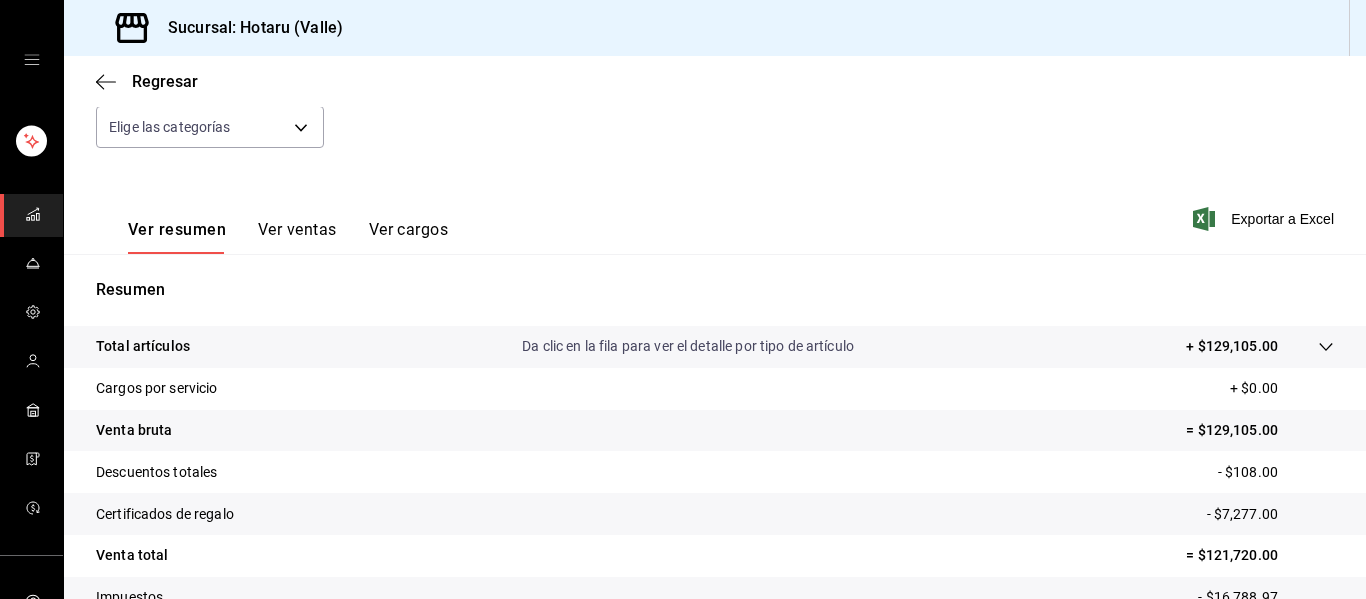 scroll, scrollTop: 359, scrollLeft: 0, axis: vertical 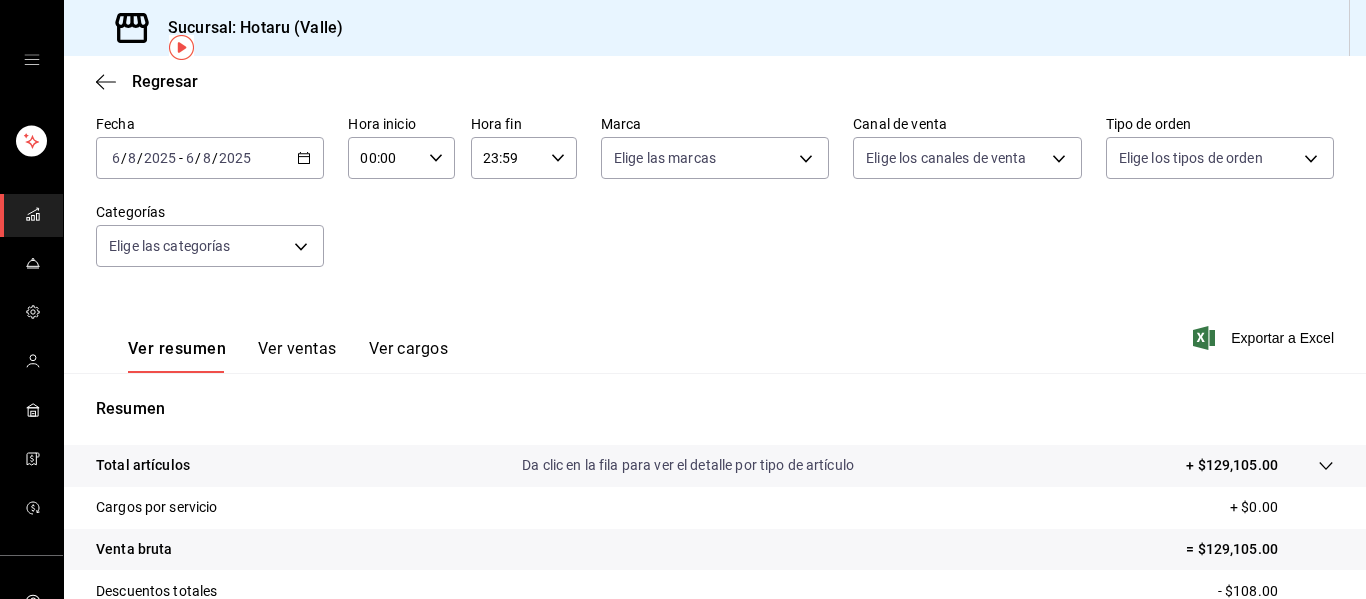 click at bounding box center [33, 215] 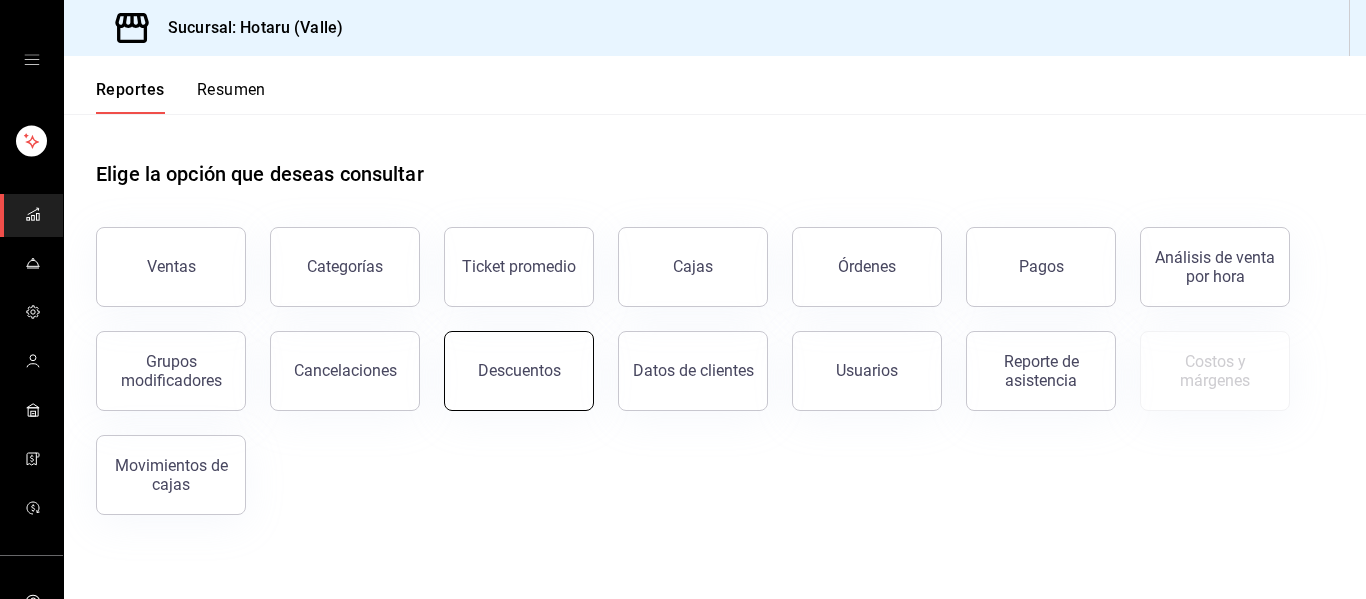 click on "Descuentos" at bounding box center (519, 371) 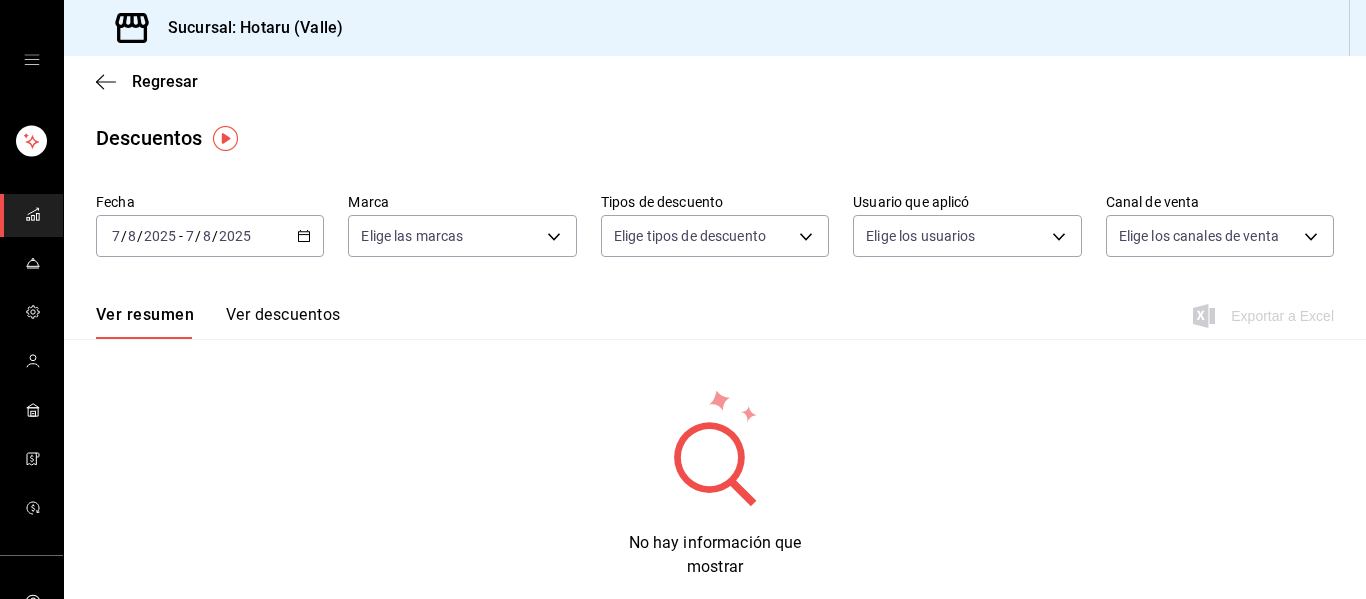 click on "2025-08-07 7 / 8 / 2025 - 2025-08-07 7 / 8 / 2025" at bounding box center (210, 236) 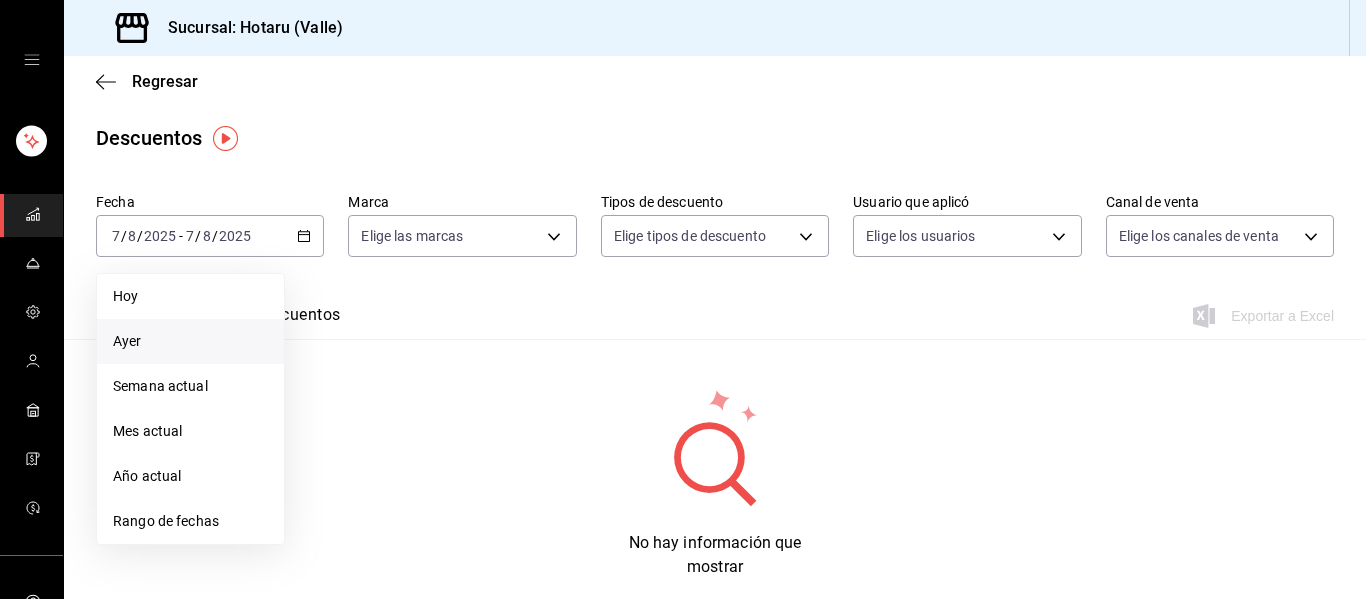 click on "Ayer" at bounding box center (190, 341) 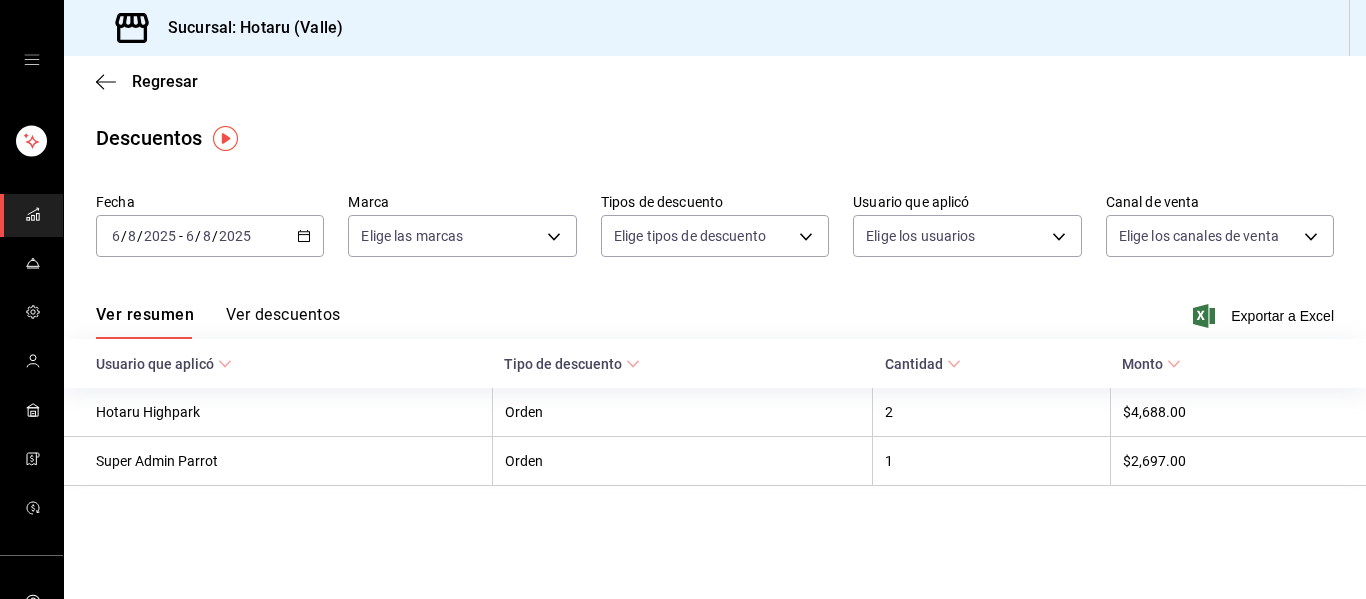 click on "Ver descuentos" at bounding box center [283, 322] 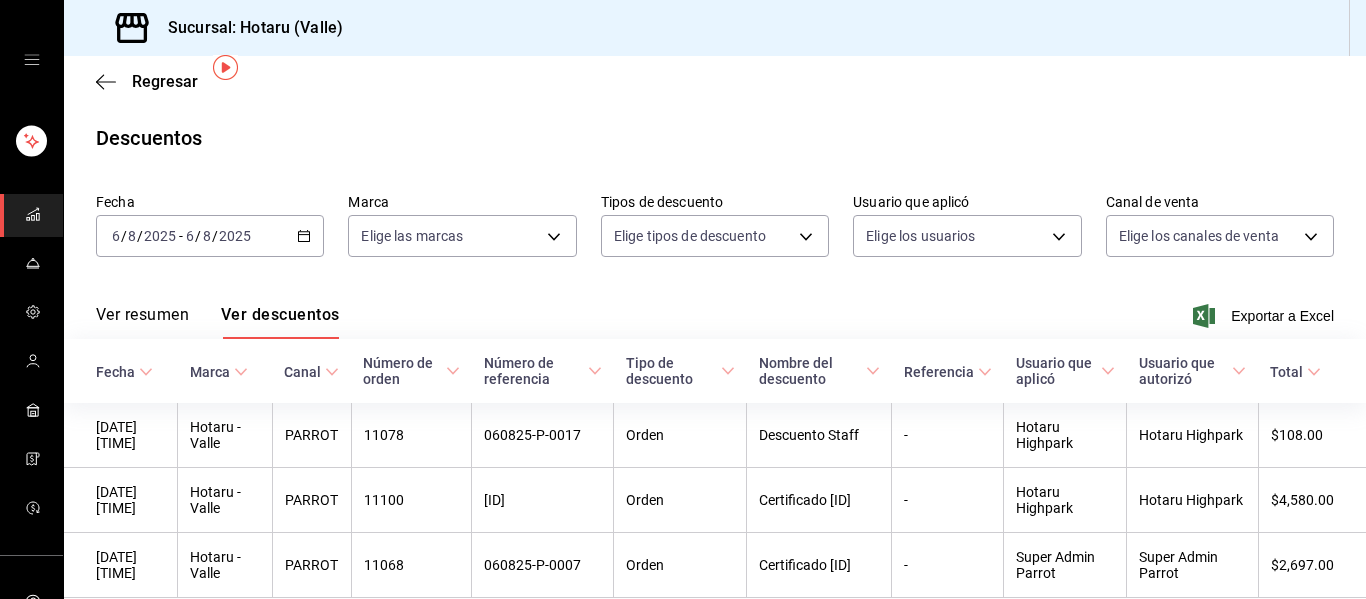 scroll, scrollTop: 87, scrollLeft: 0, axis: vertical 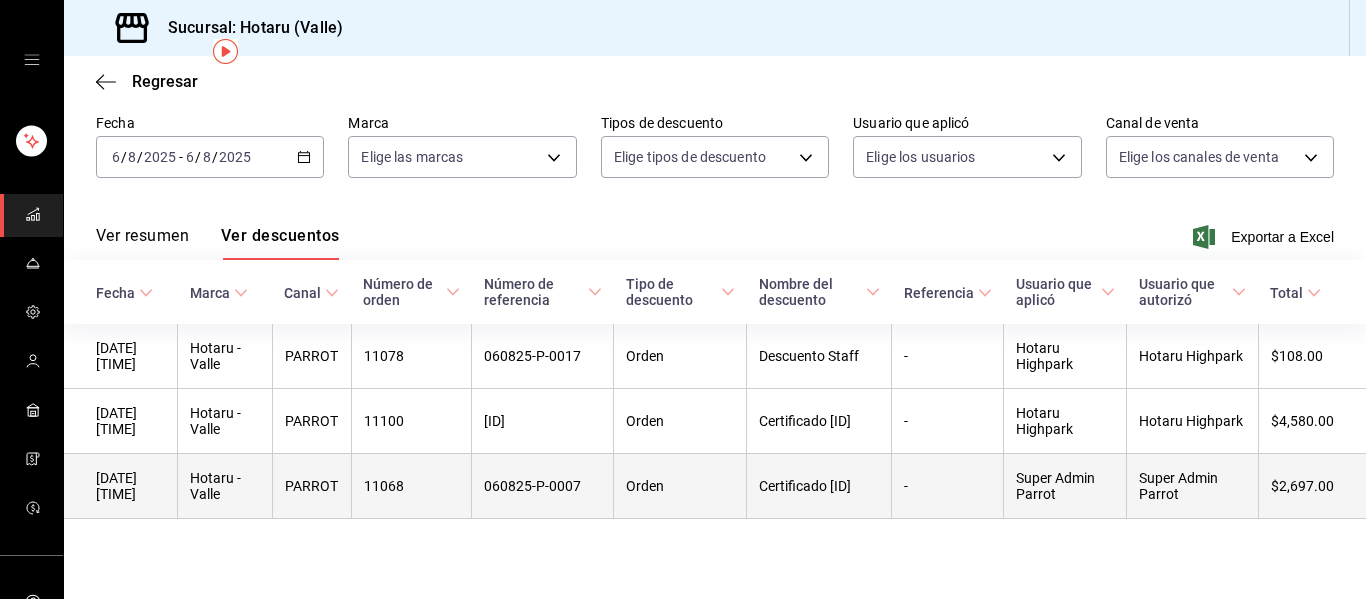 click on "Super Admin Parrot" at bounding box center (1193, 486) 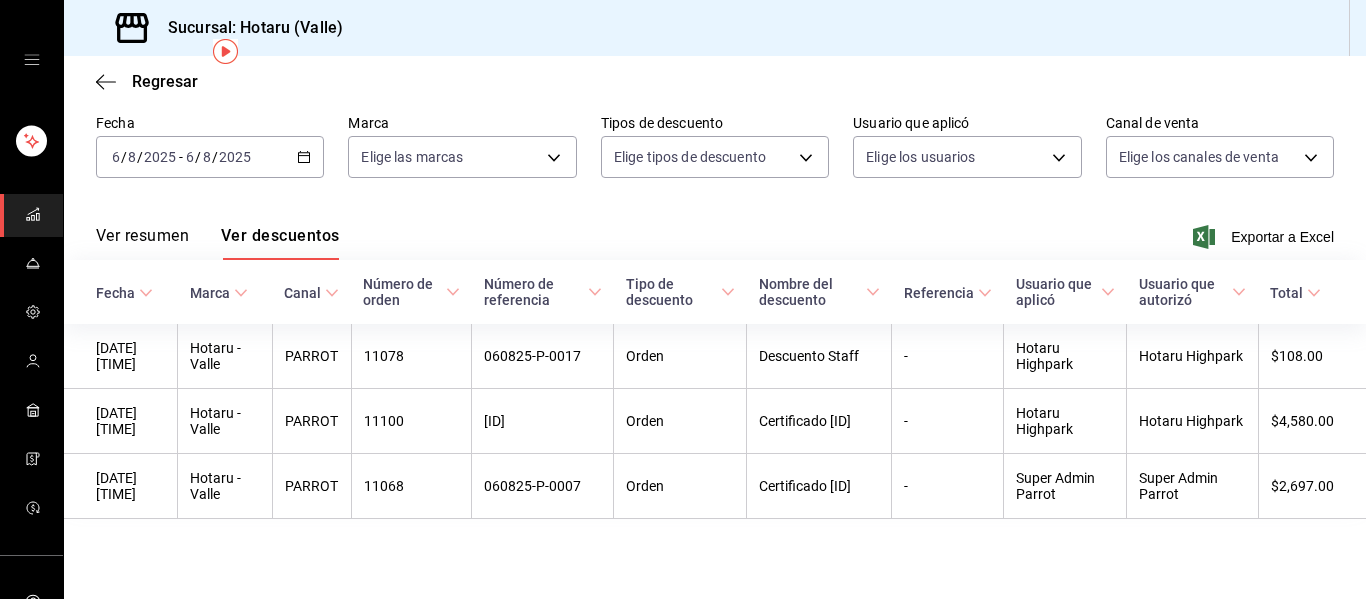 click 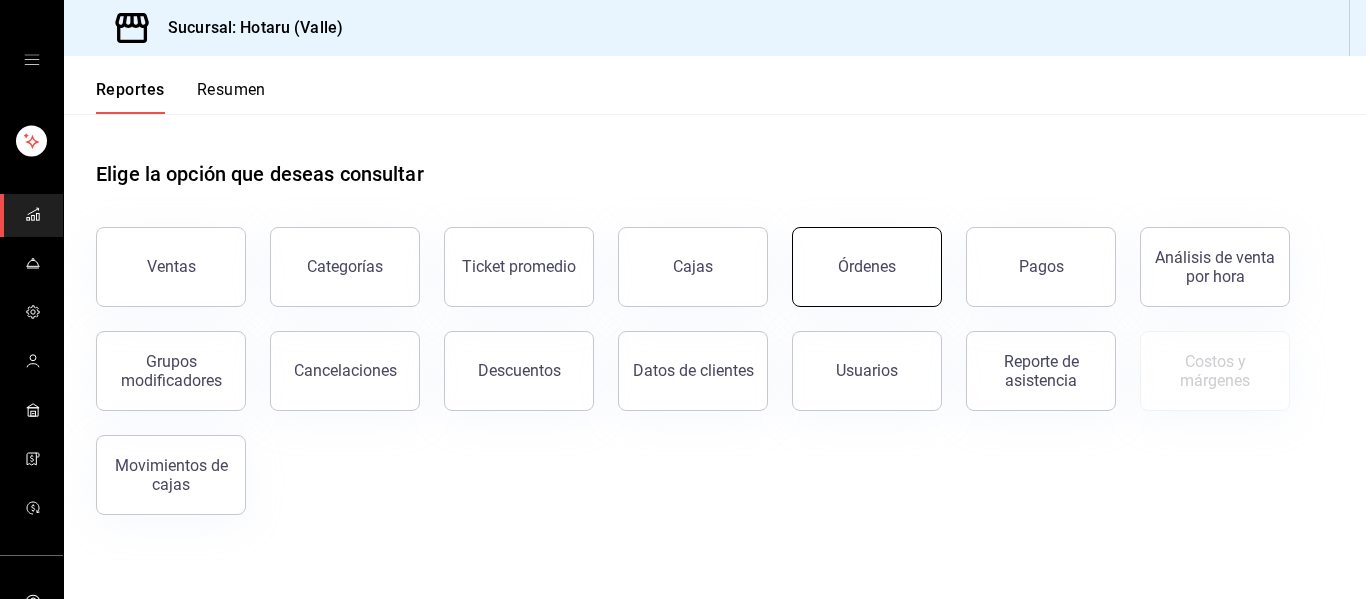 click on "Órdenes" at bounding box center [867, 267] 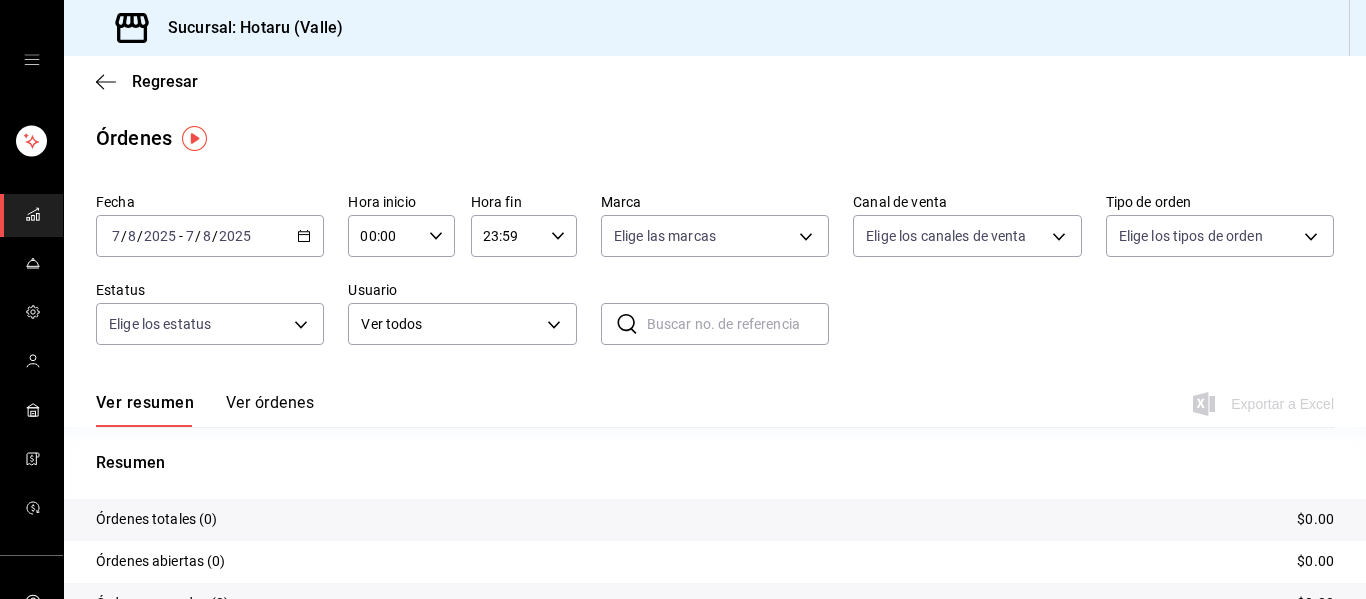 click on "Fecha [DATE] [DATE] - [DATE] [DATE] Hora inicio 00:00 Hora inicio Hora fin 23:59 Hora fin Marca Elige las marcas Canal de venta Elige los canales de venta Tipo de orden Elige los tipos de orden Estatus Elige los estatus Usuario Ver todos ALL ​ ​" at bounding box center [715, 277] 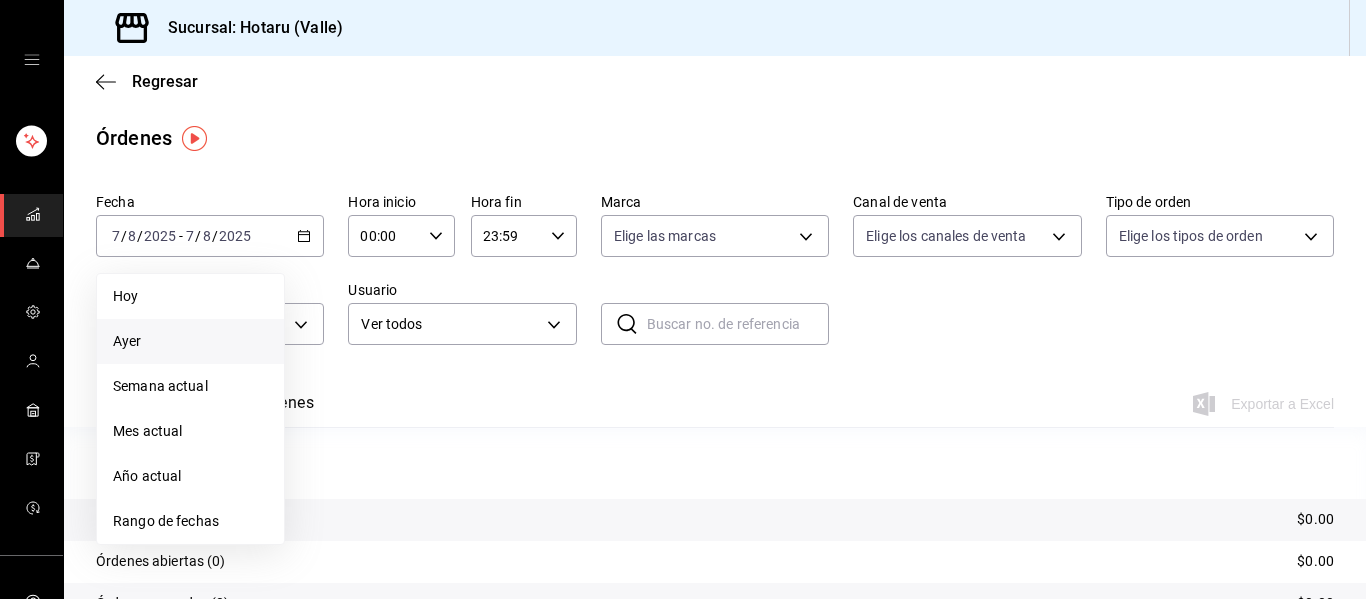 click on "Ayer" at bounding box center [190, 341] 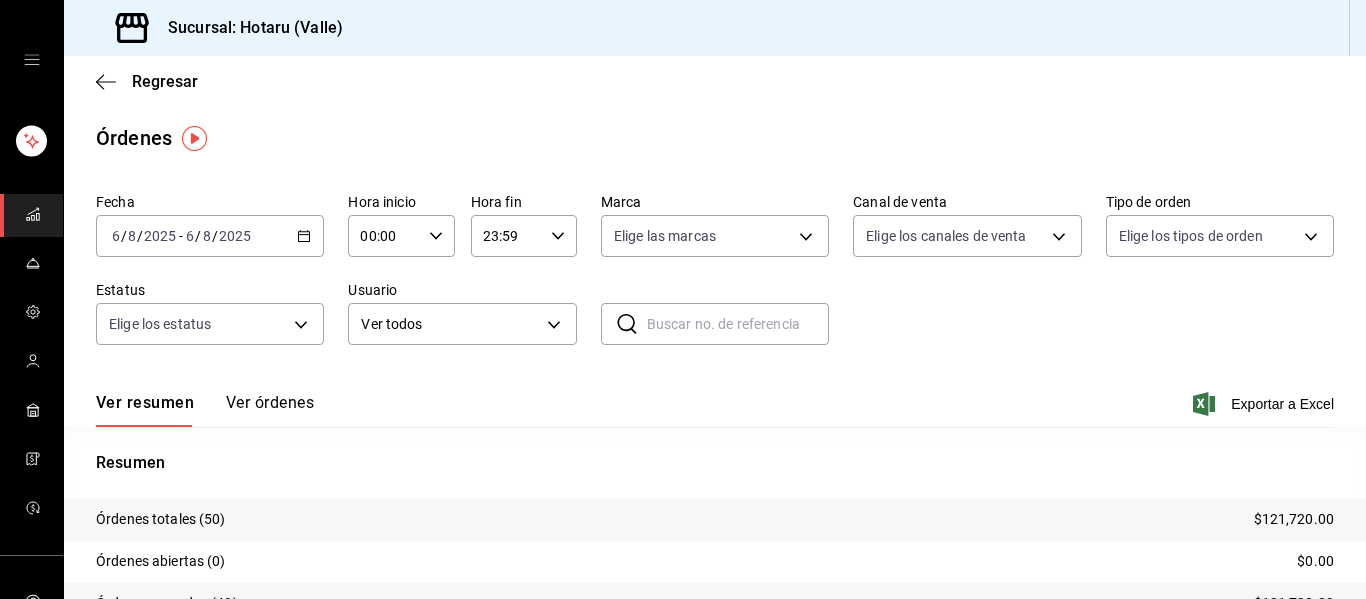 click on "Ver órdenes" at bounding box center (270, 410) 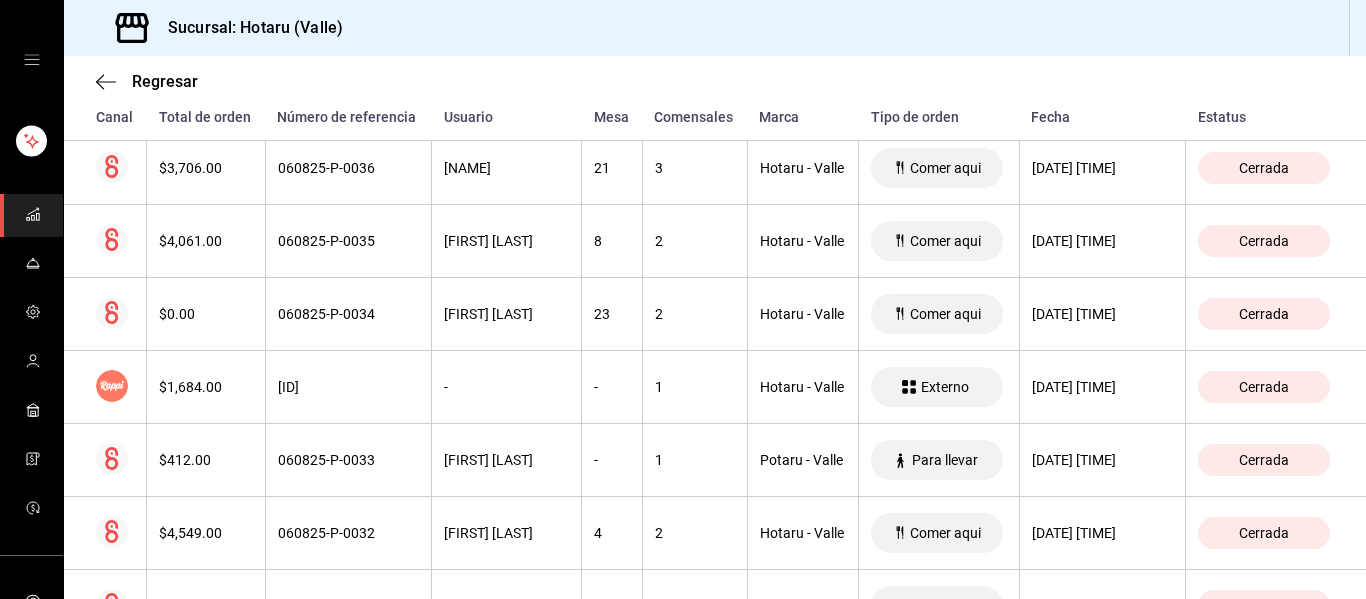 scroll, scrollTop: 940, scrollLeft: 0, axis: vertical 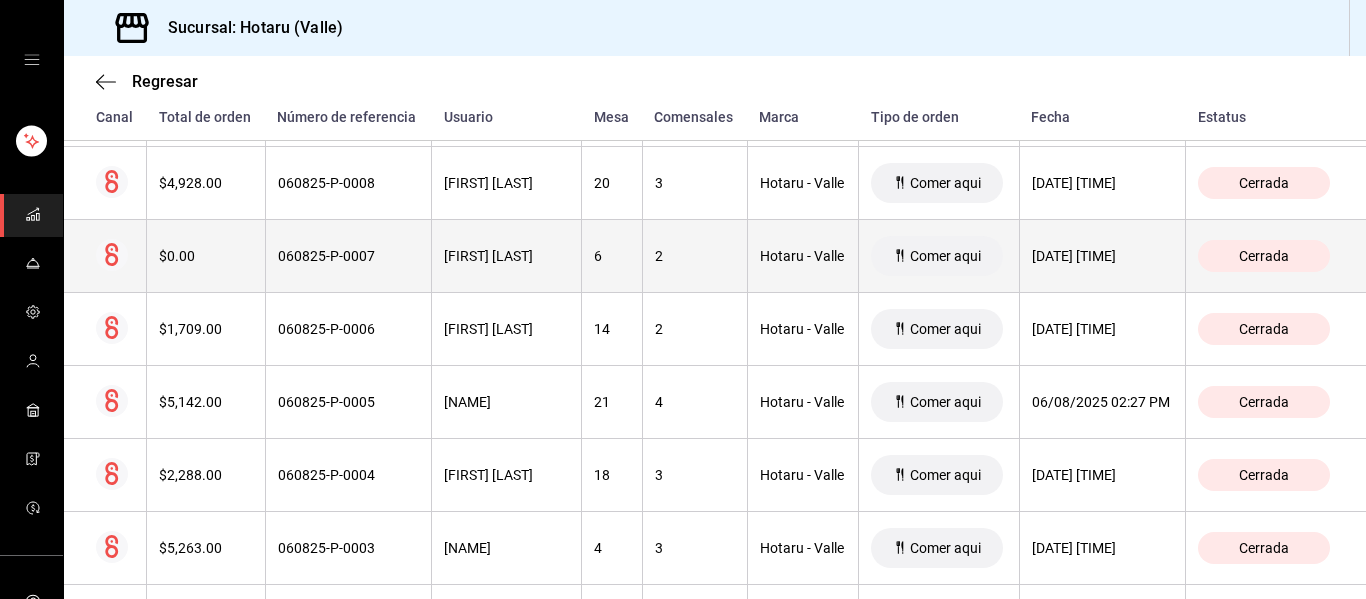 click on "Comer aqui" at bounding box center (937, 256) 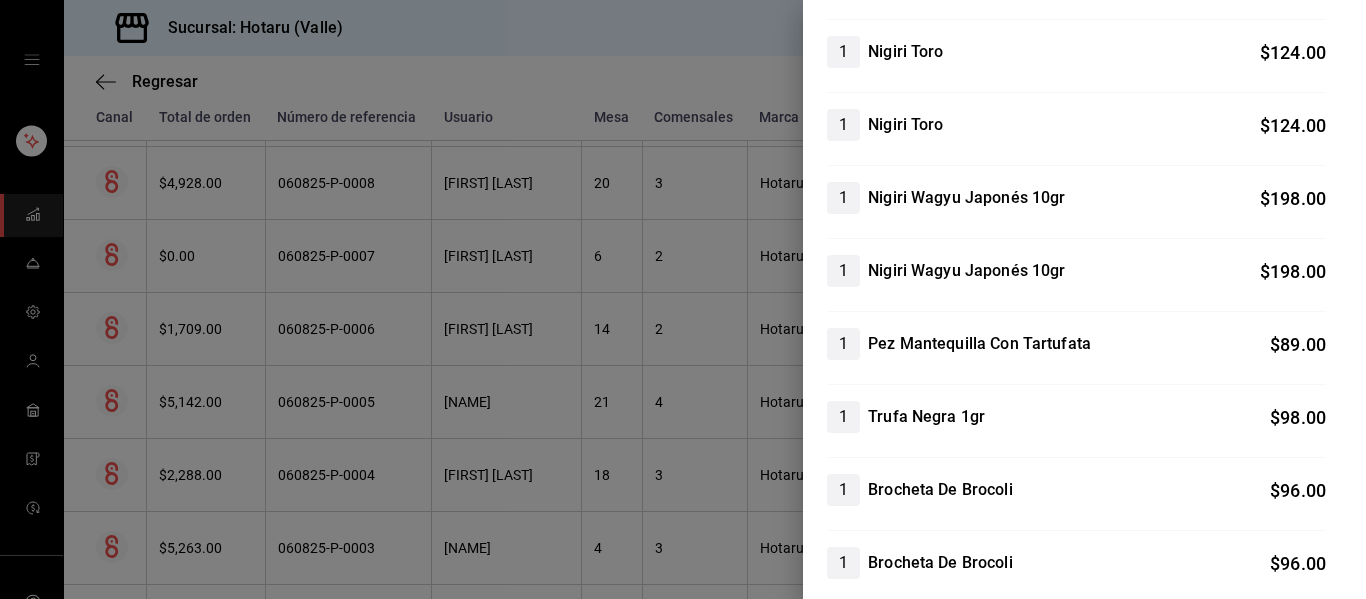 scroll, scrollTop: 1330, scrollLeft: 0, axis: vertical 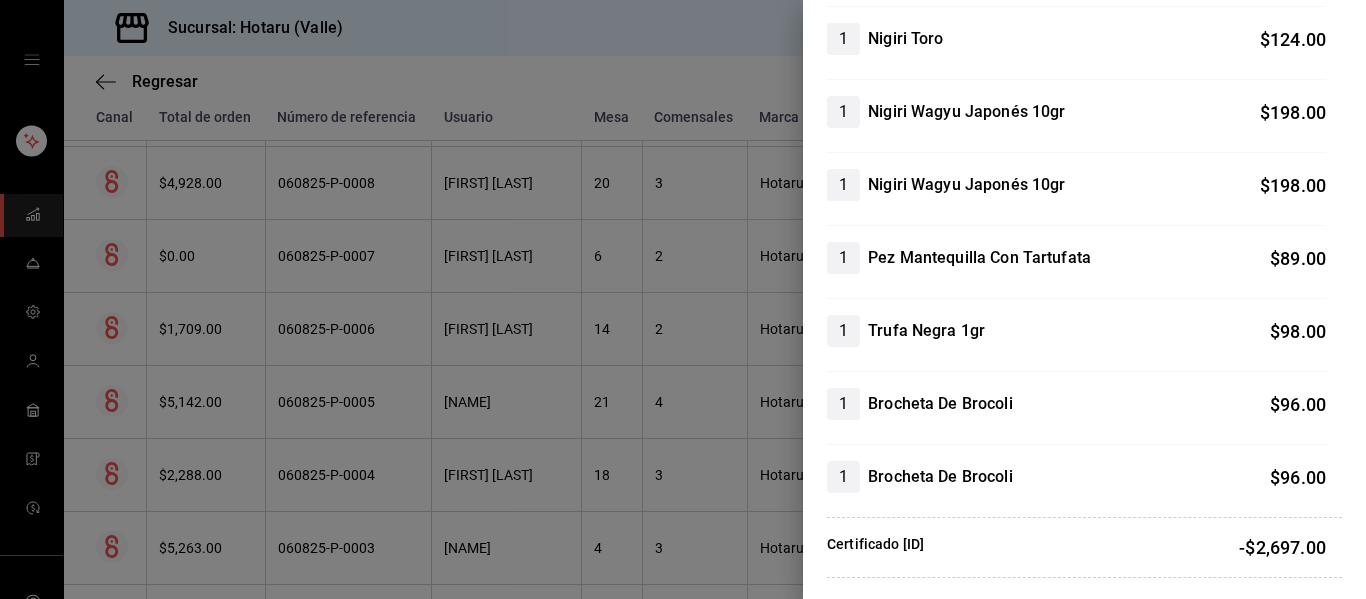 click at bounding box center (683, 299) 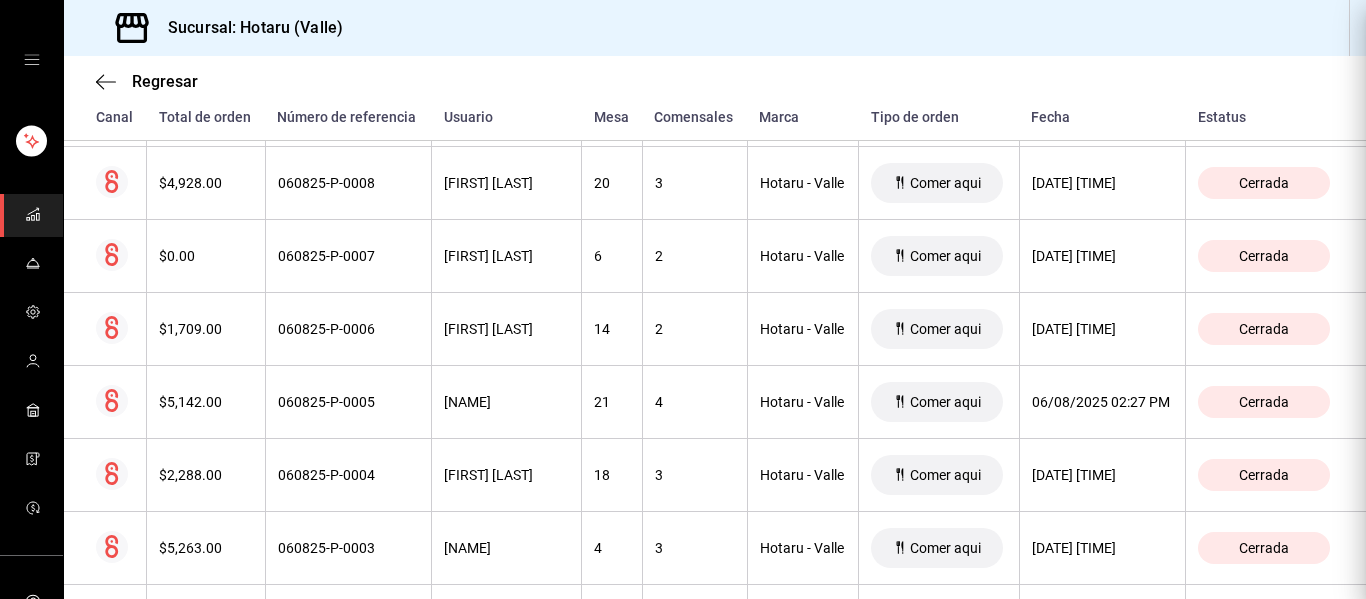 scroll, scrollTop: 0, scrollLeft: 0, axis: both 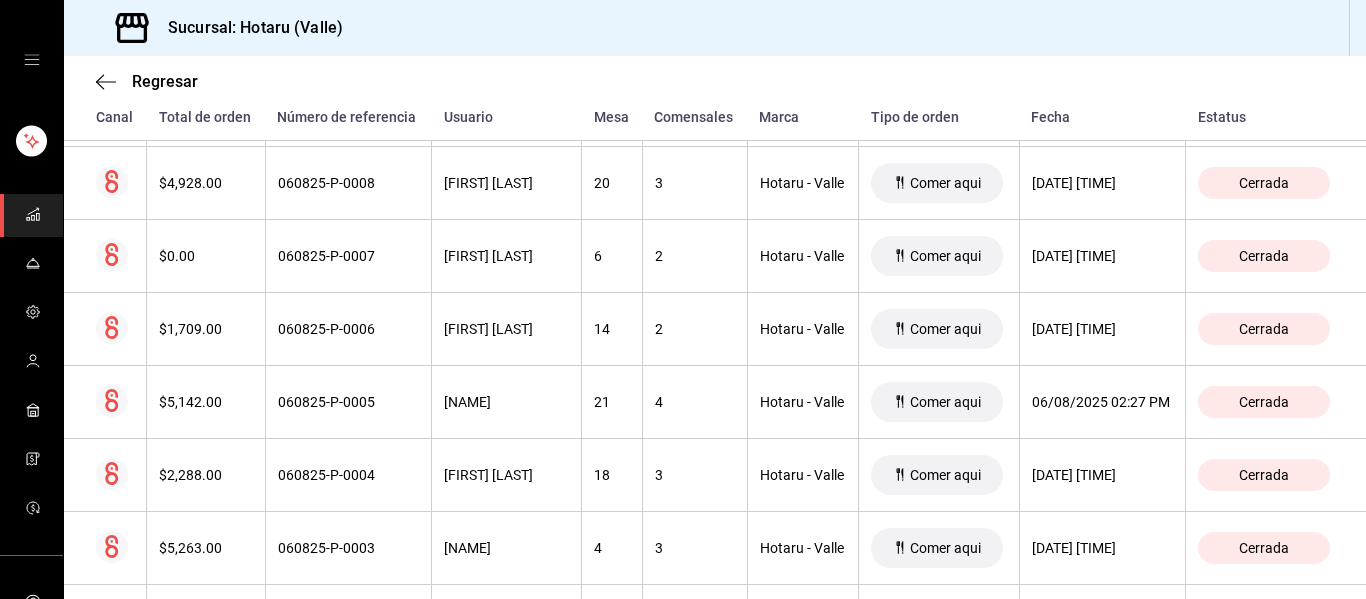 click 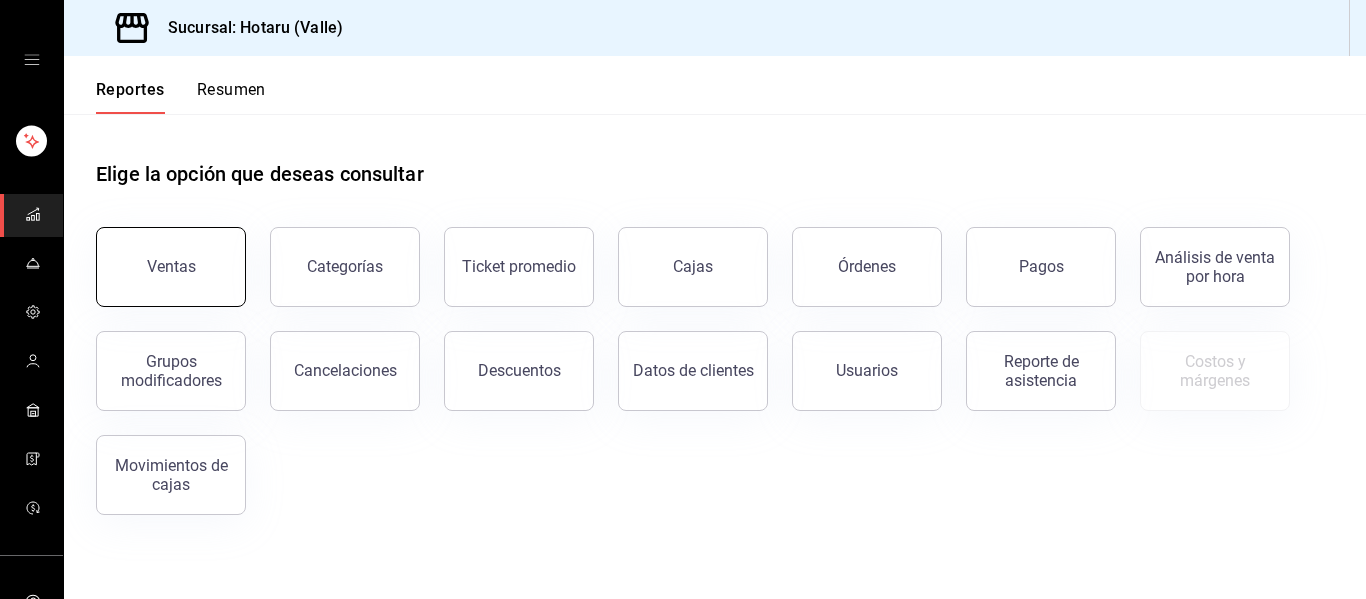 click on "Ventas" at bounding box center (171, 267) 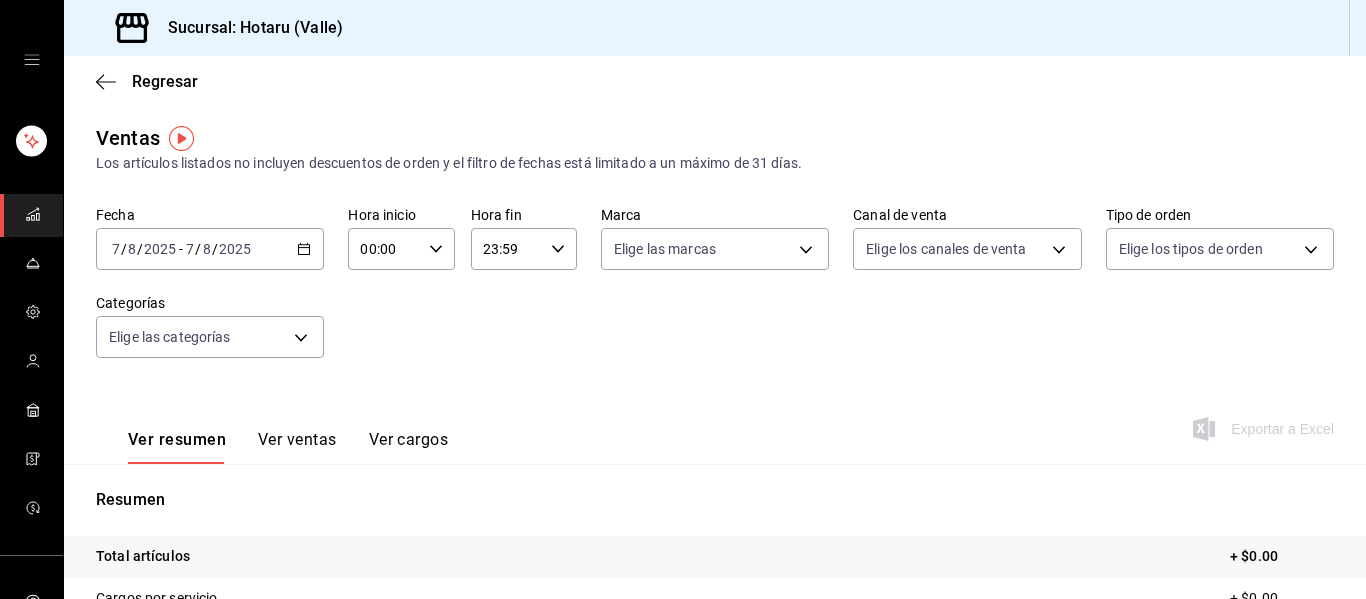 click on "2025-08-07 7 / 8 / 2025 - 2025-08-07 7 / 8 / 2025" at bounding box center (210, 249) 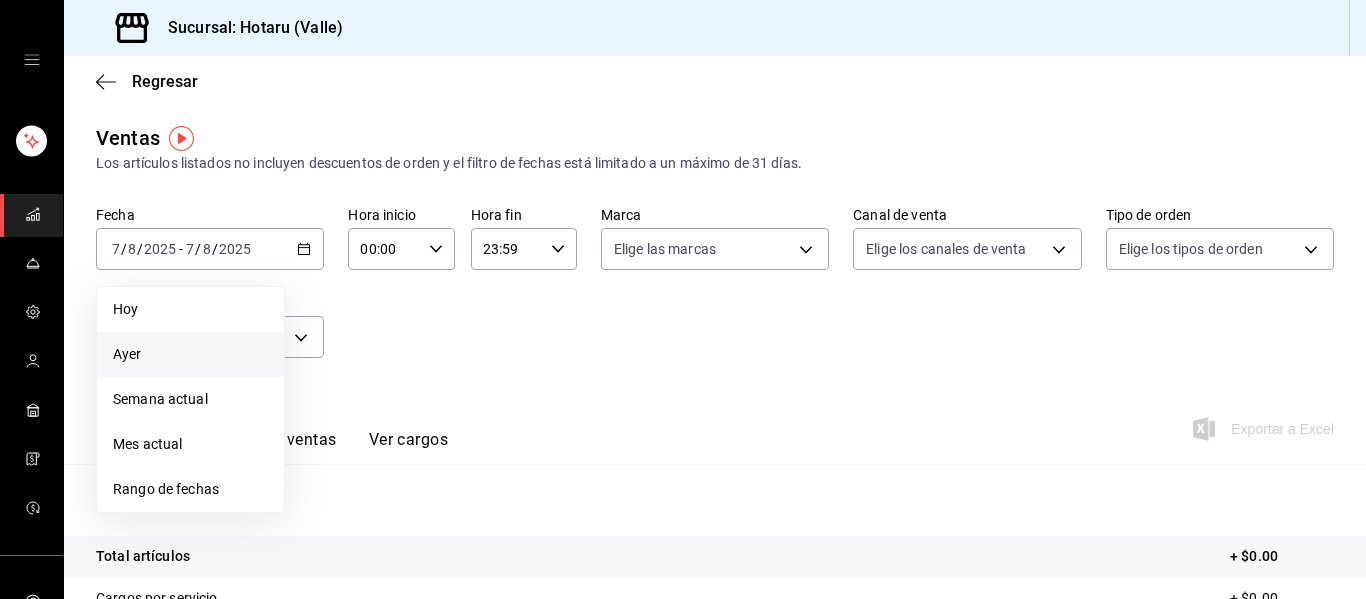 click on "Ayer" at bounding box center [190, 354] 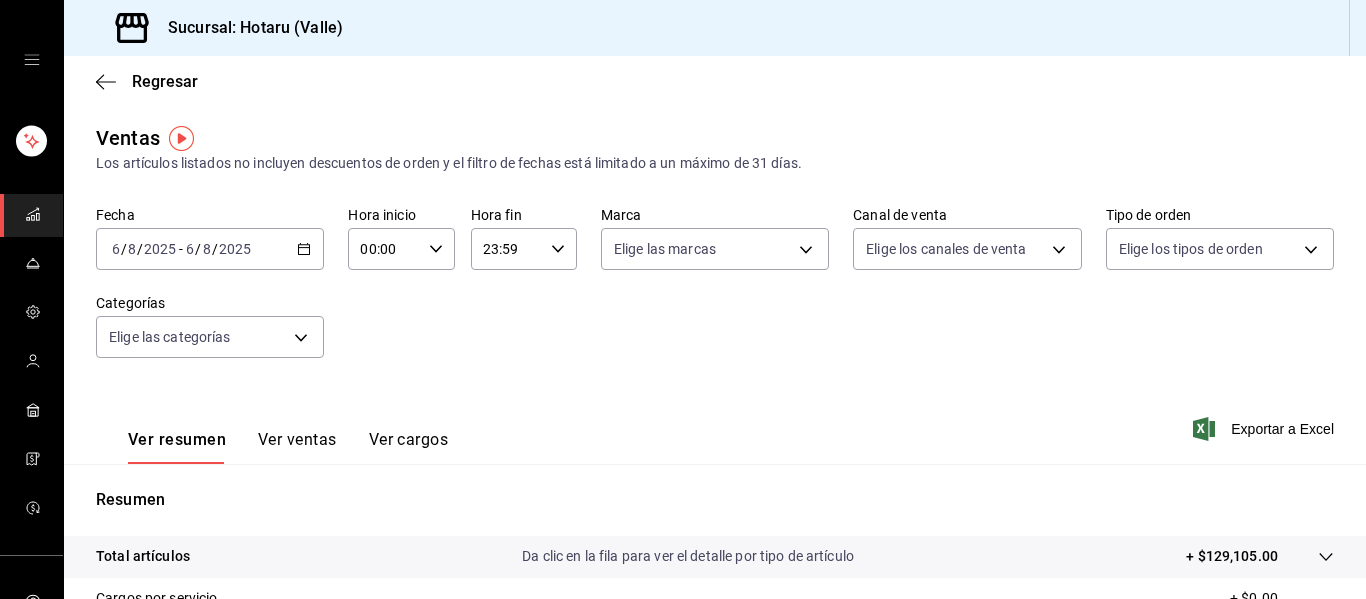 click at bounding box center (31, 215) 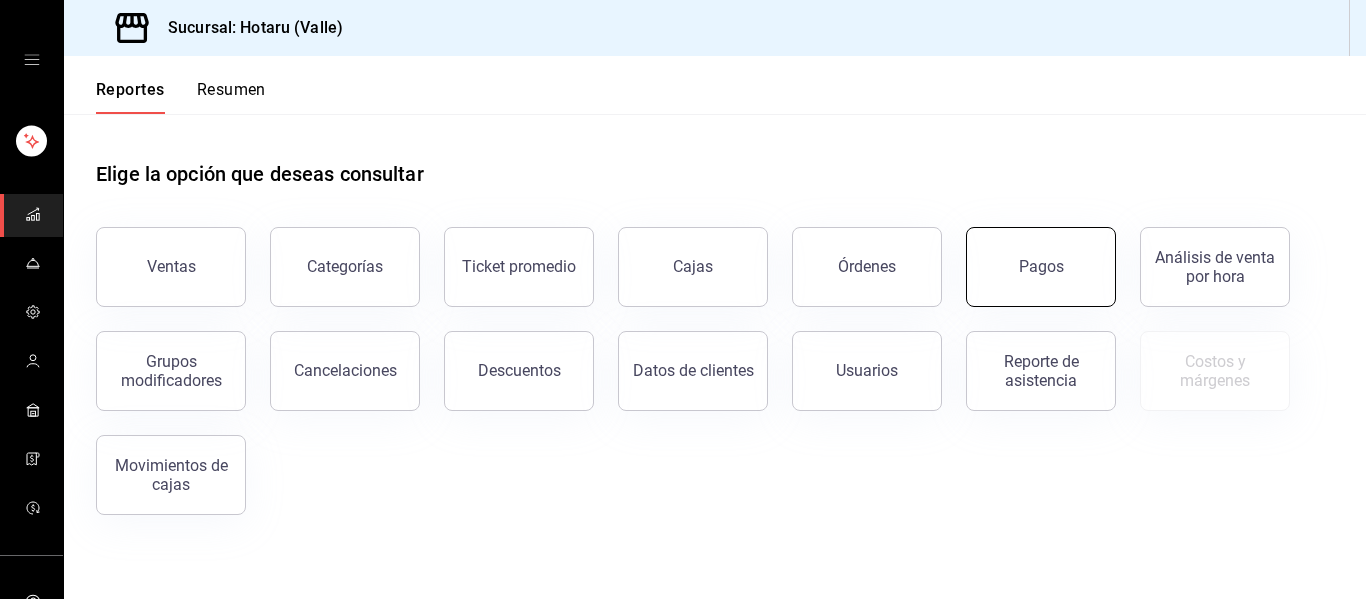 click on "Pagos" at bounding box center [1041, 267] 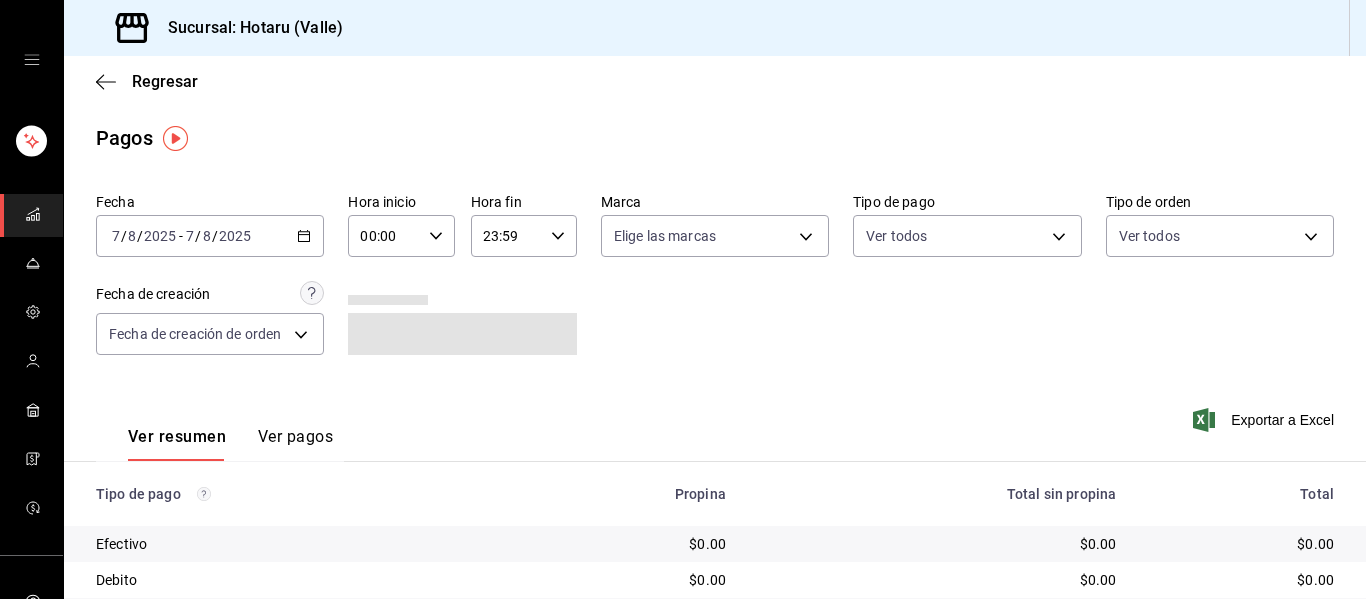 click 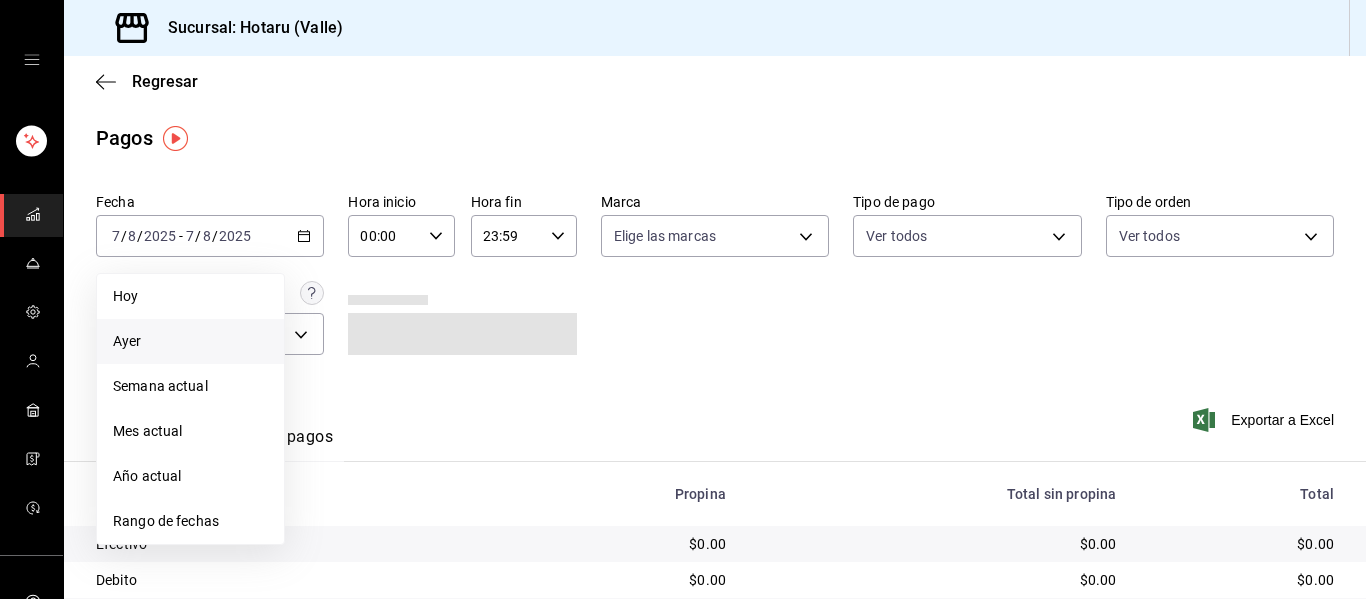 click on "Ayer" at bounding box center [190, 341] 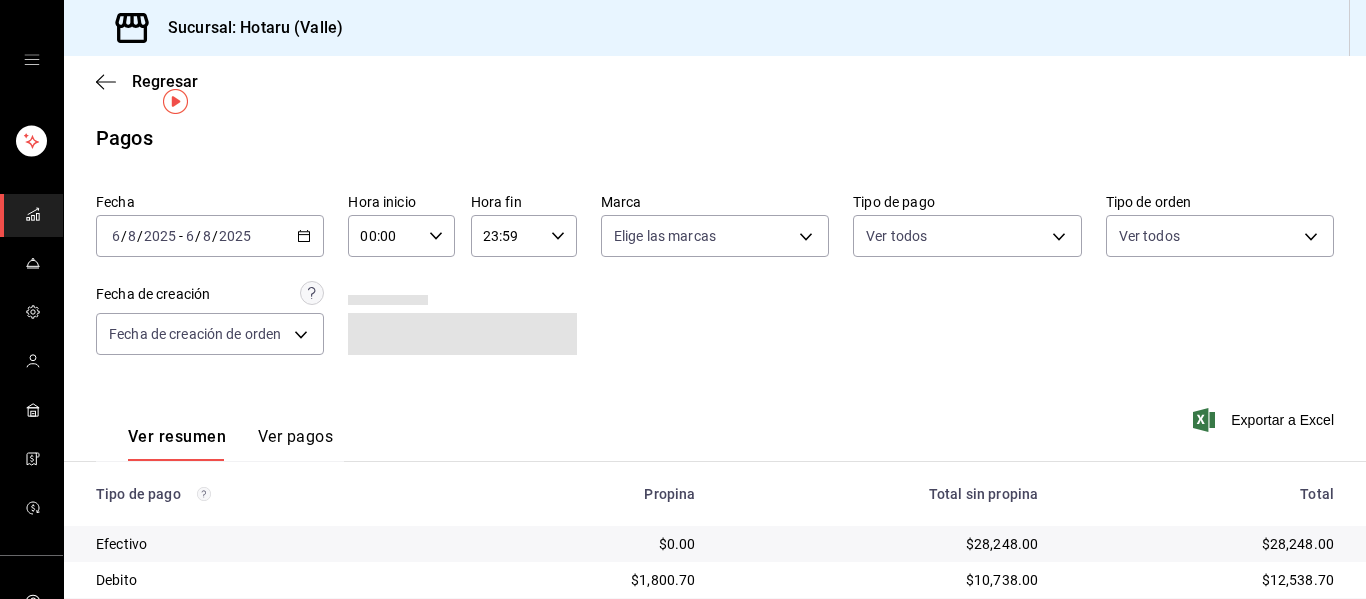 scroll, scrollTop: 320, scrollLeft: 0, axis: vertical 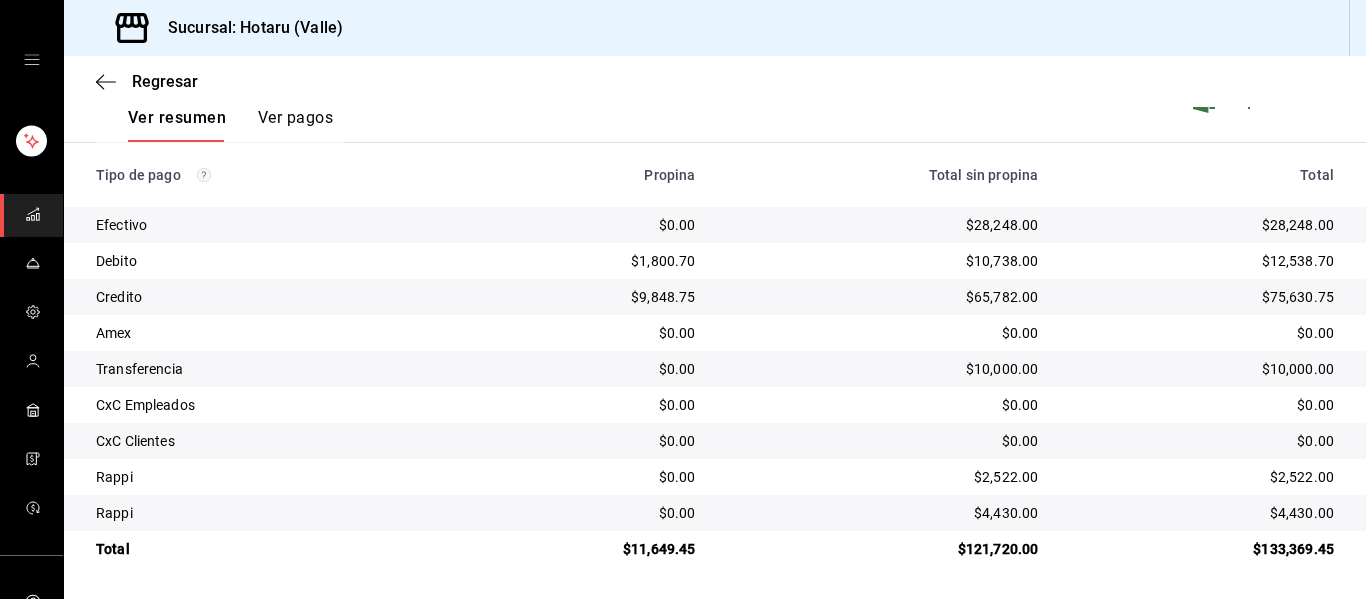 click 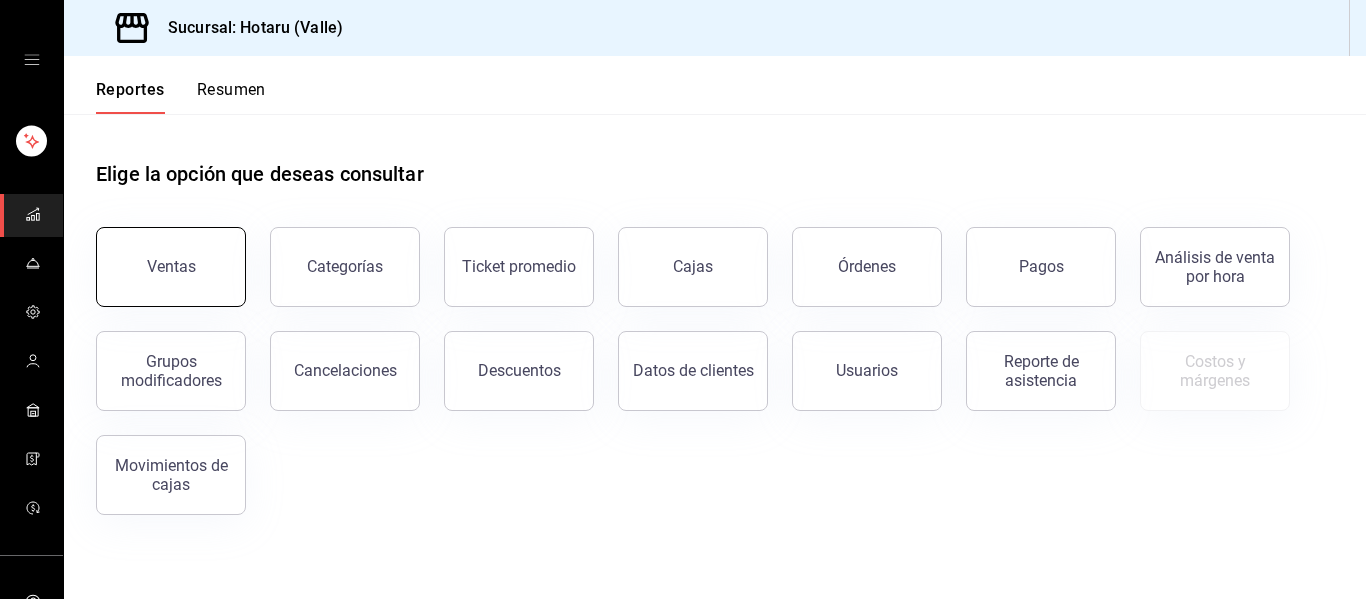 click on "Ventas" at bounding box center (171, 267) 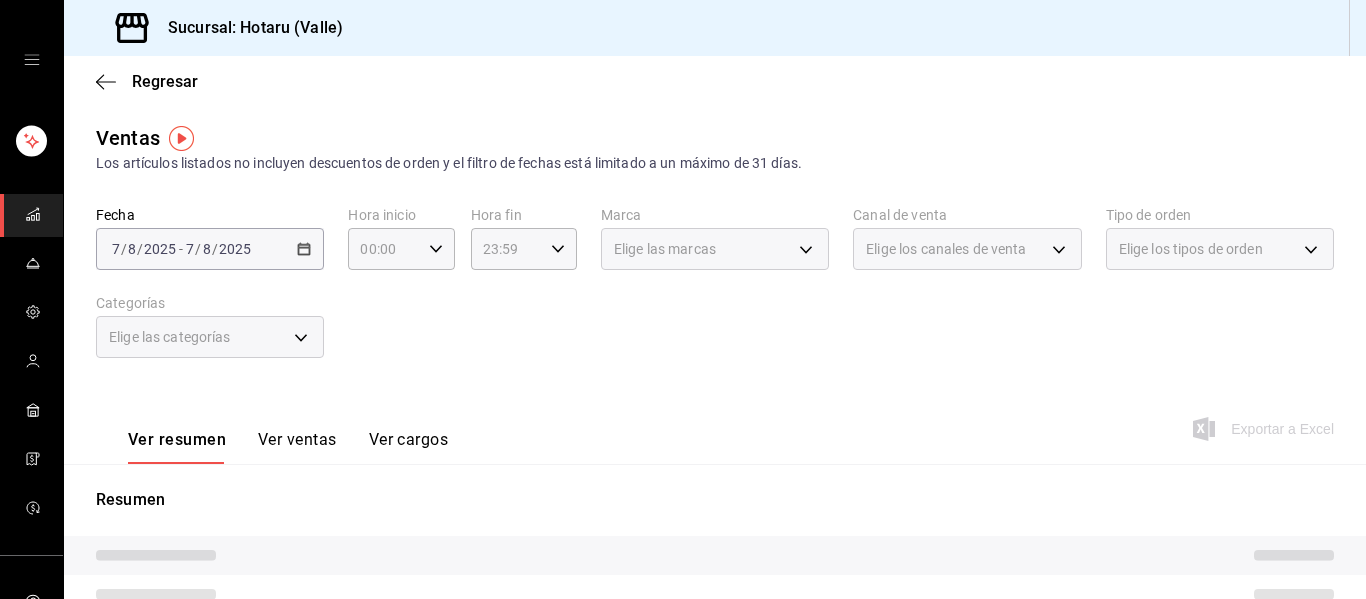 drag, startPoint x: 190, startPoint y: 257, endPoint x: 316, endPoint y: 253, distance: 126.06348 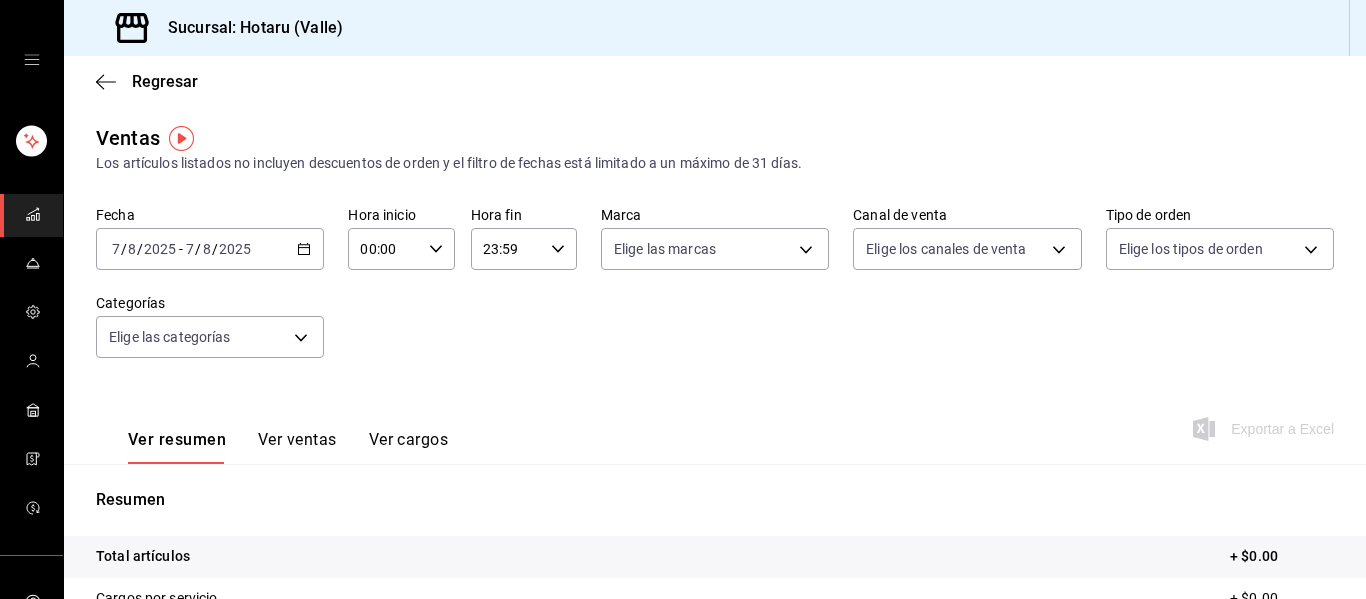 click 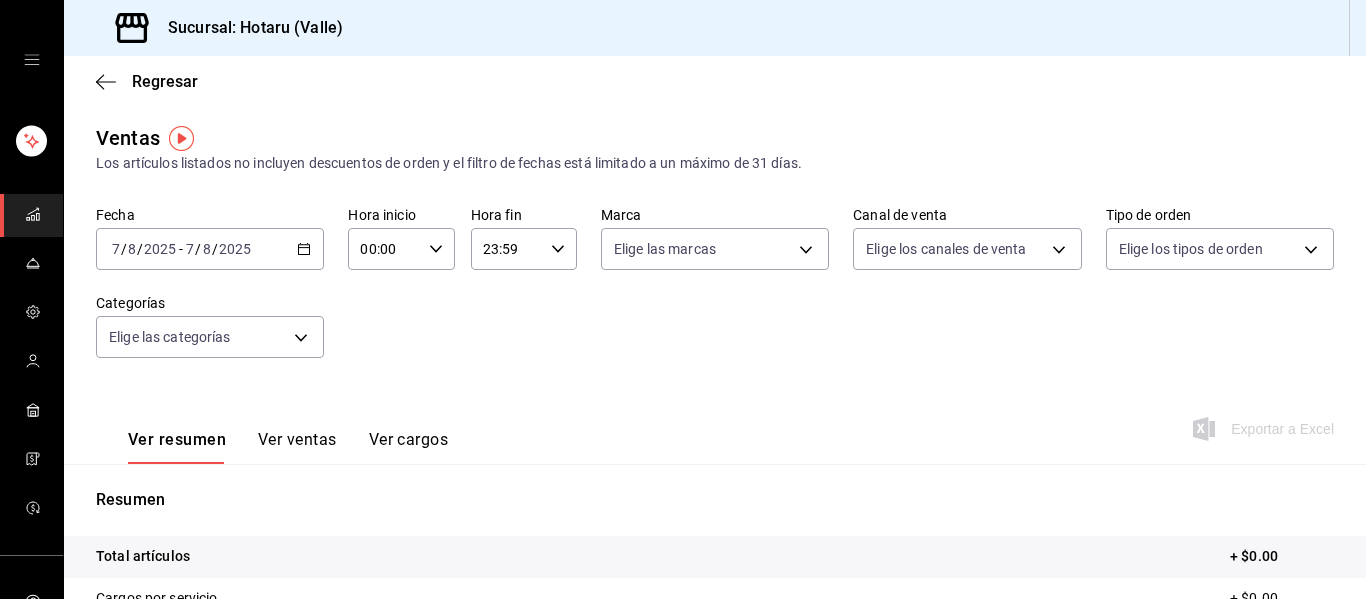 click at bounding box center (31, 215) 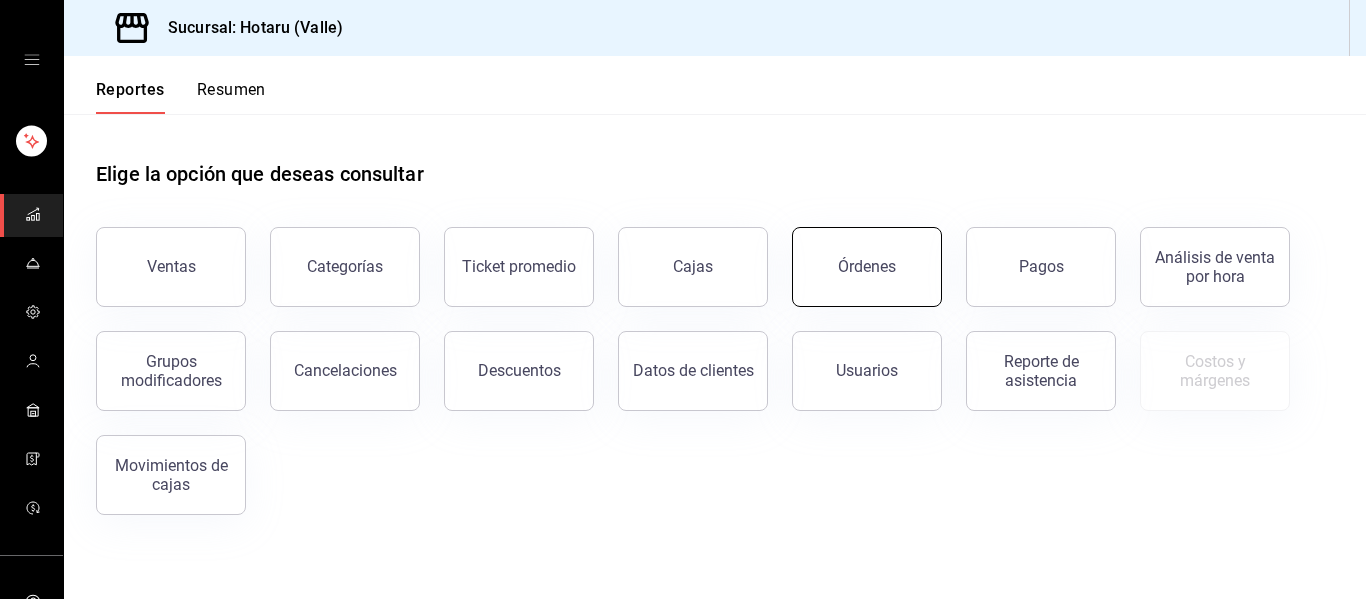 click on "Órdenes" at bounding box center [867, 267] 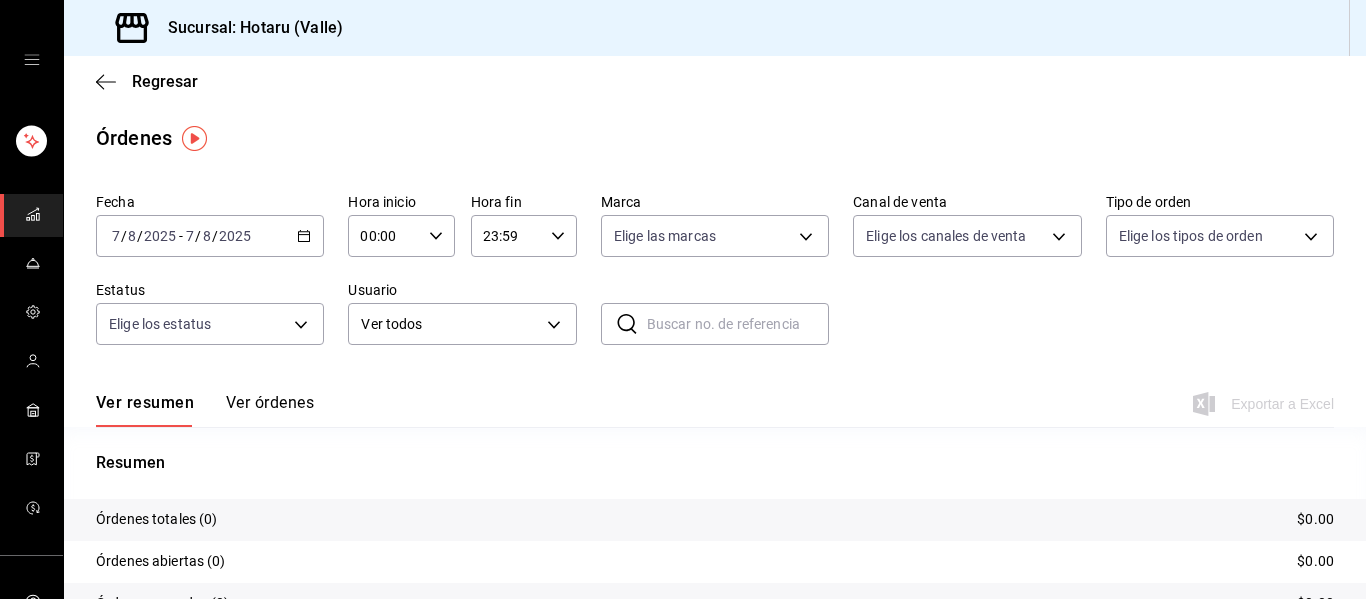 click 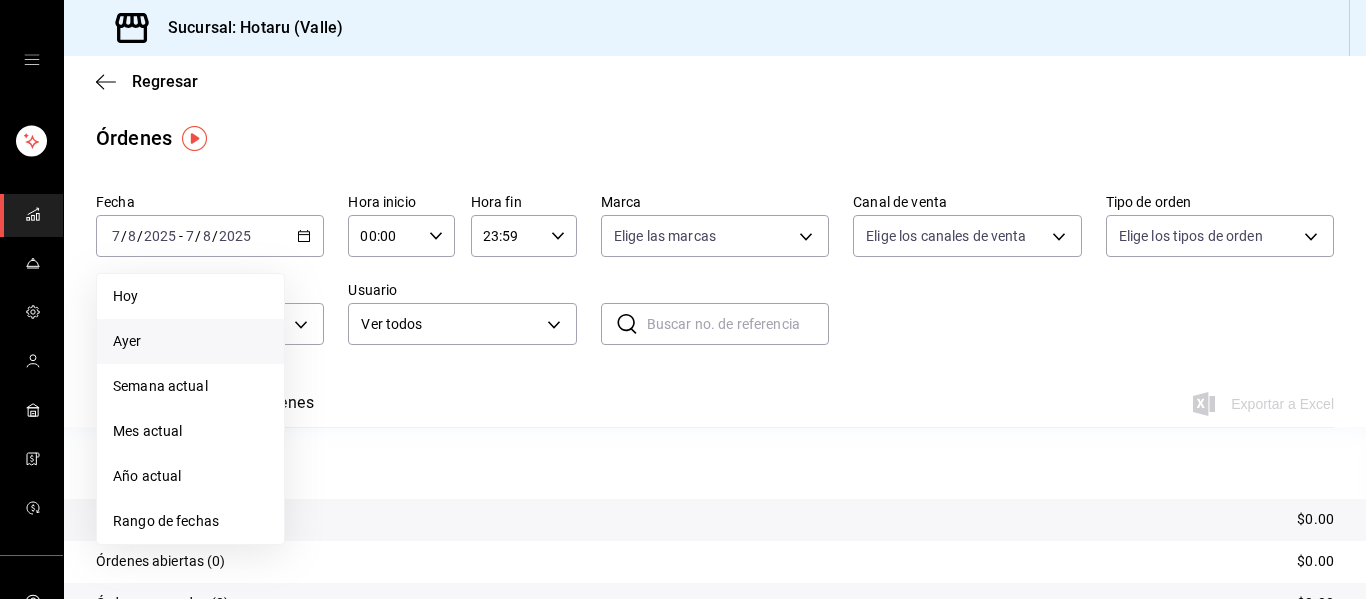 click on "Ayer" at bounding box center [190, 341] 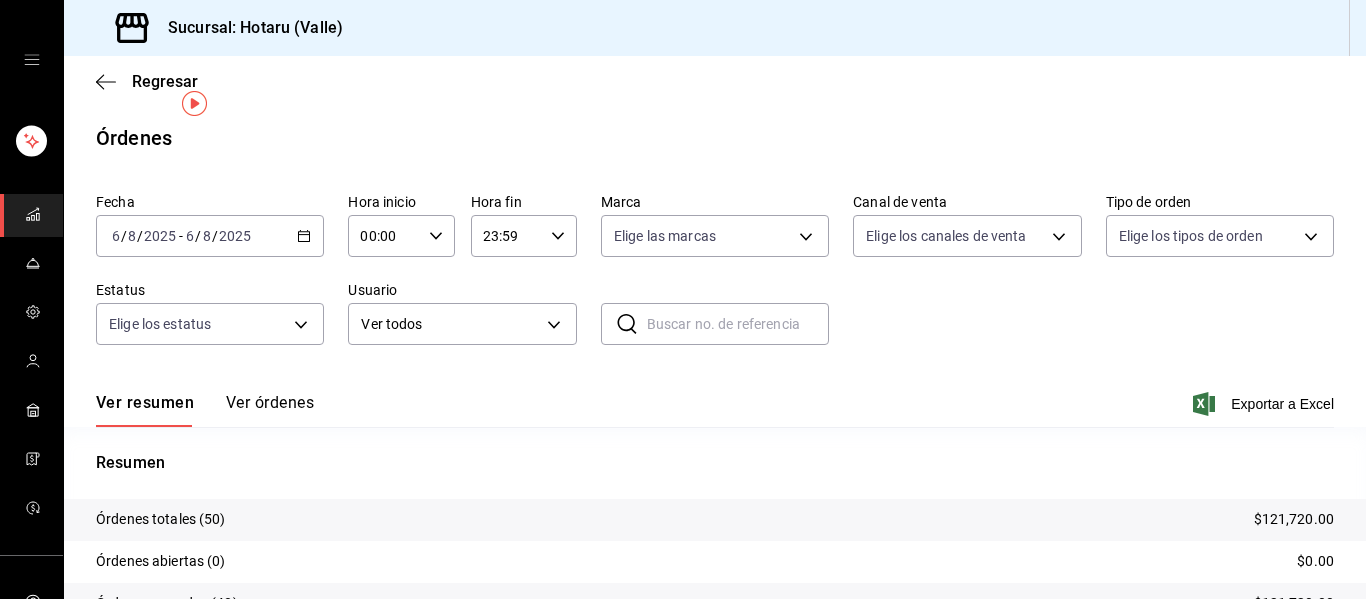 scroll, scrollTop: 186, scrollLeft: 0, axis: vertical 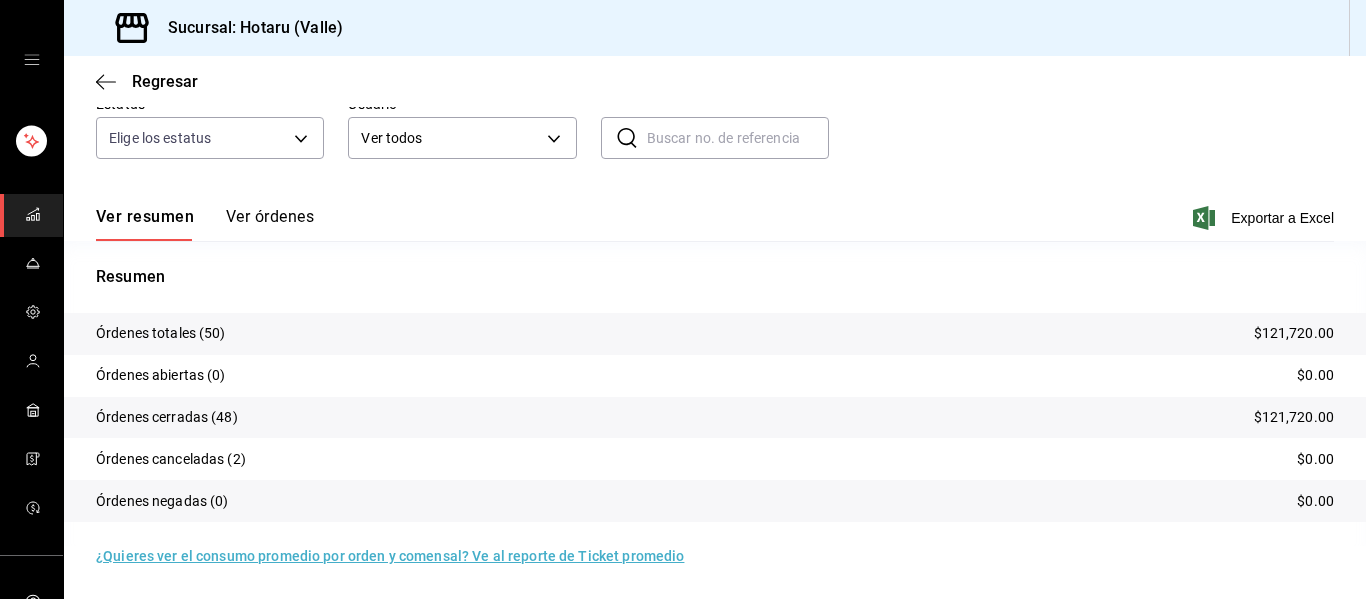 click on "Ver órdenes" at bounding box center (270, 224) 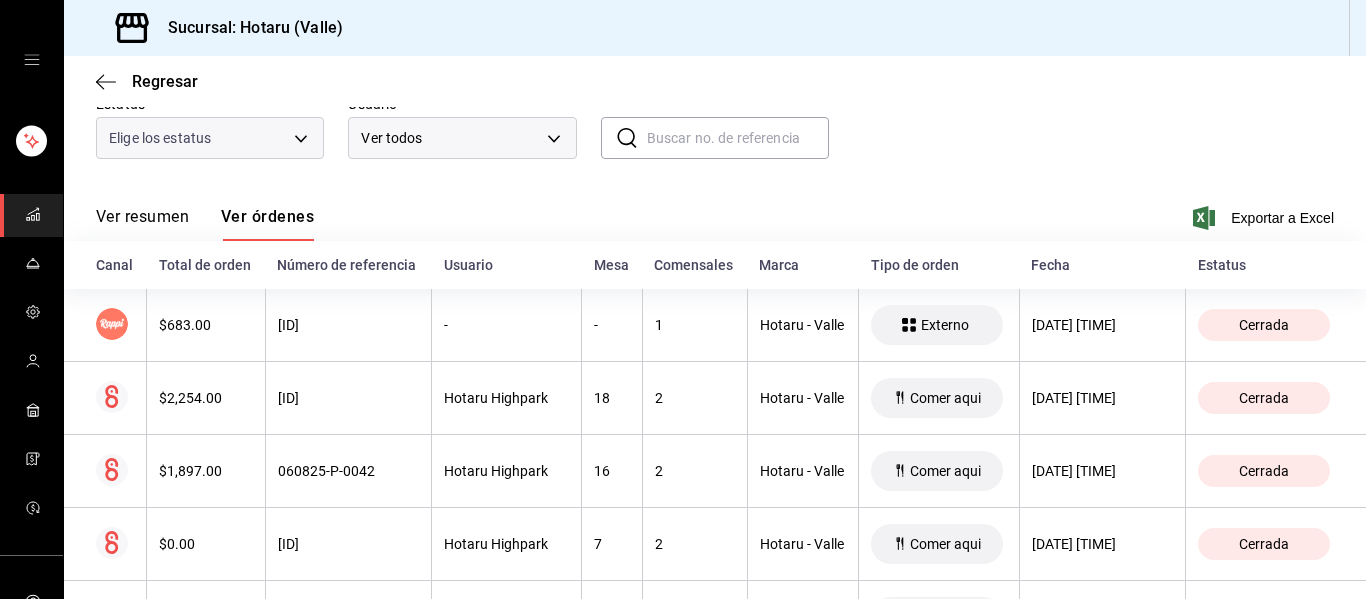 scroll, scrollTop: 186, scrollLeft: 0, axis: vertical 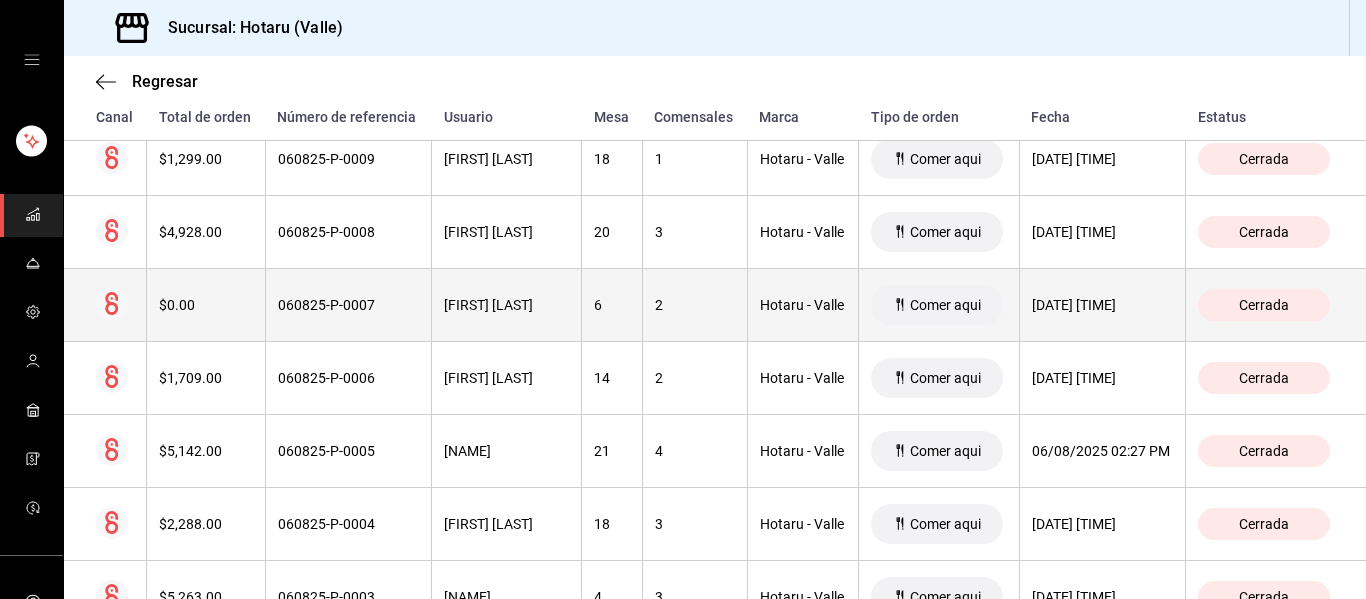 click on "[DATE] [TIME]" at bounding box center [1103, 305] 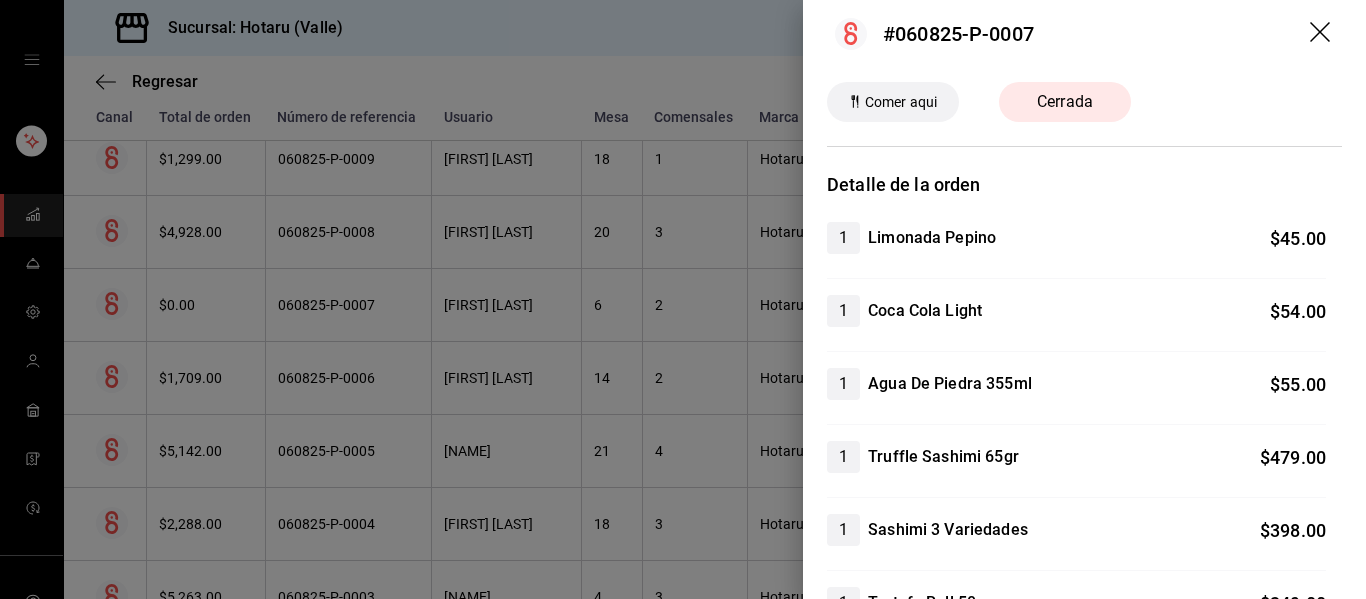 scroll, scrollTop: 0, scrollLeft: 0, axis: both 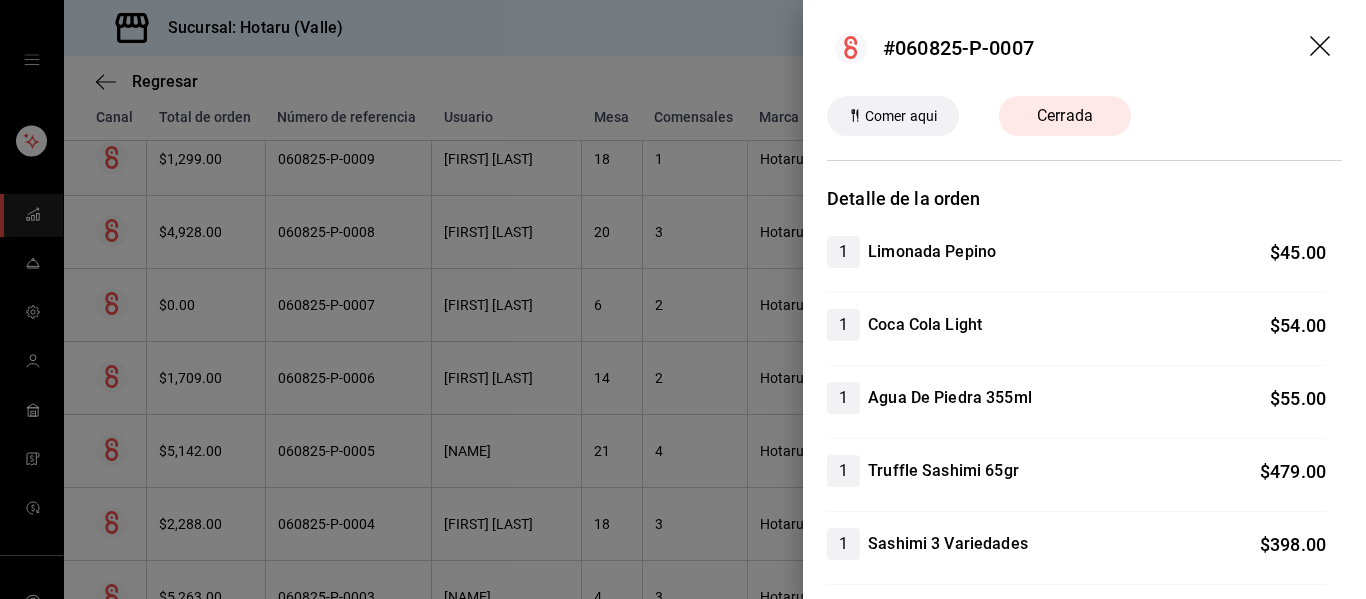 click at bounding box center [683, 299] 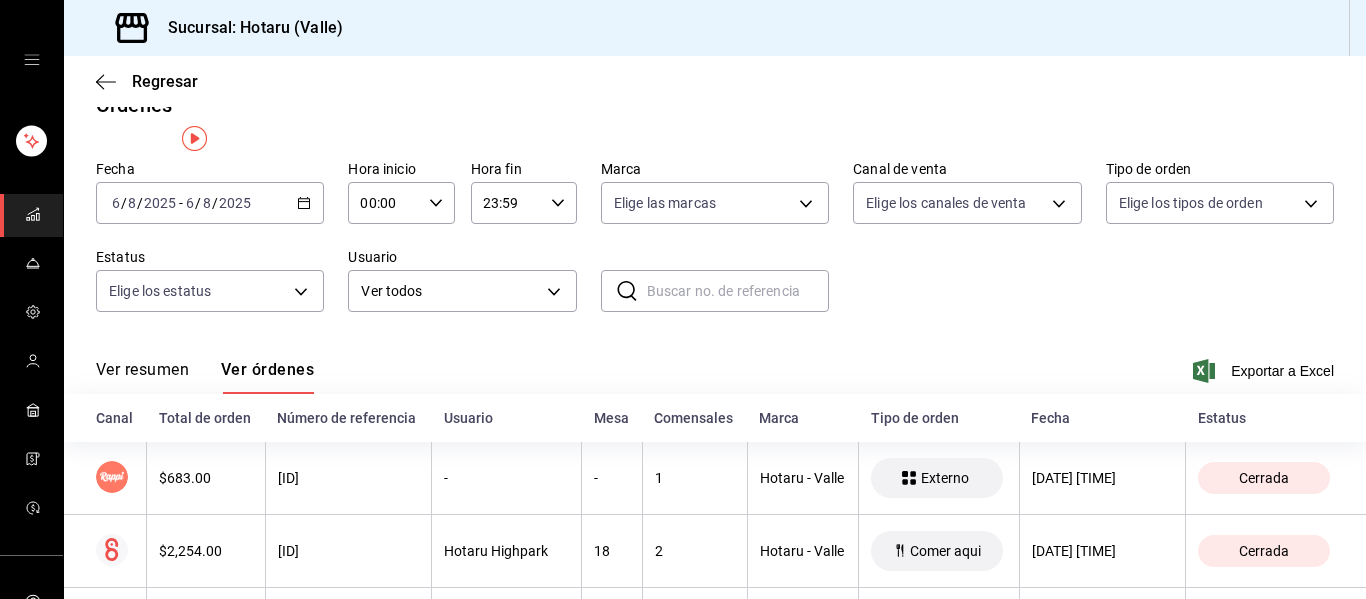 scroll, scrollTop: 0, scrollLeft: 0, axis: both 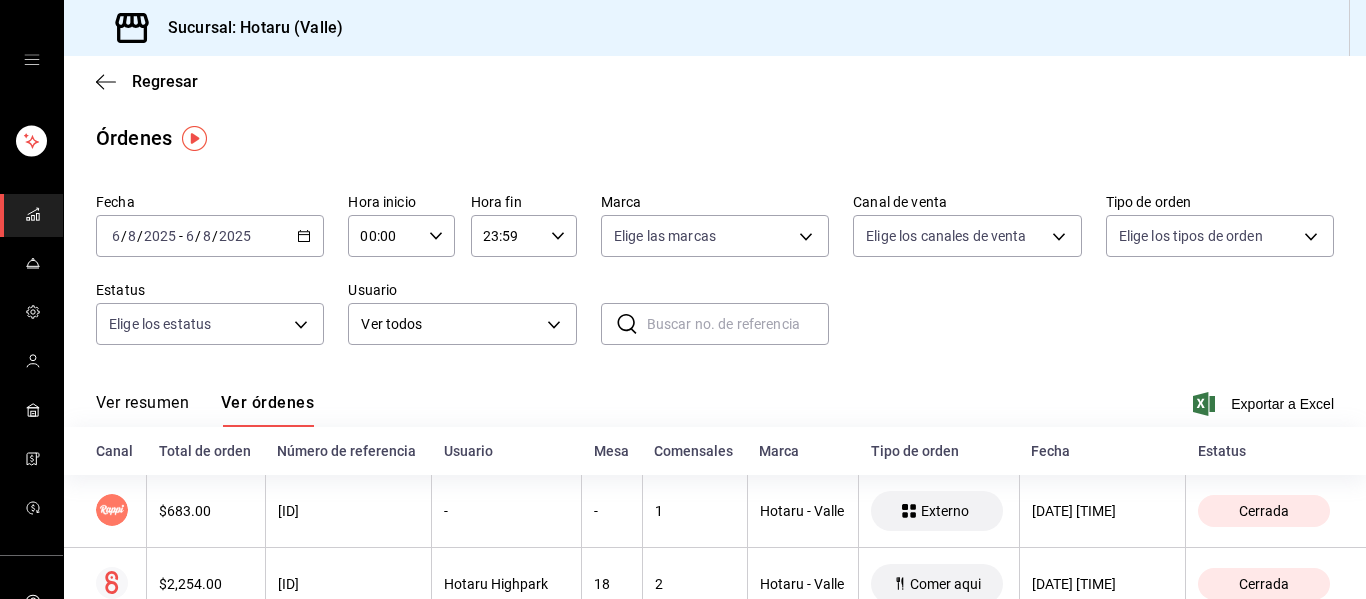click 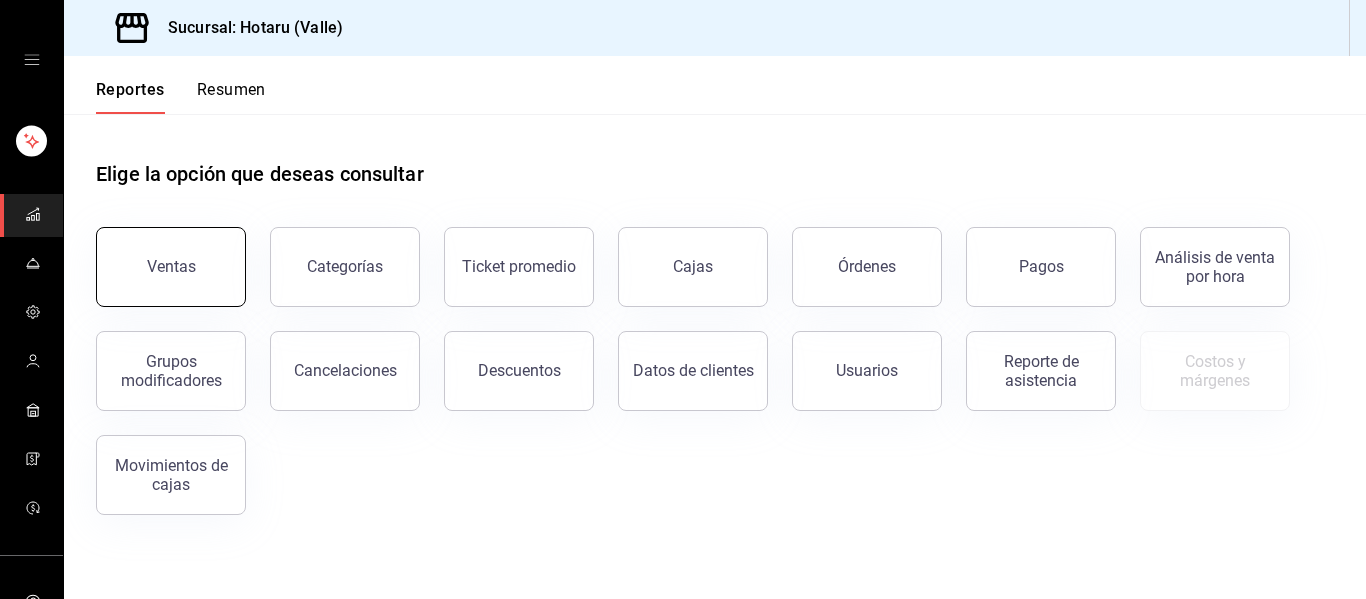 click on "Ventas" at bounding box center (171, 267) 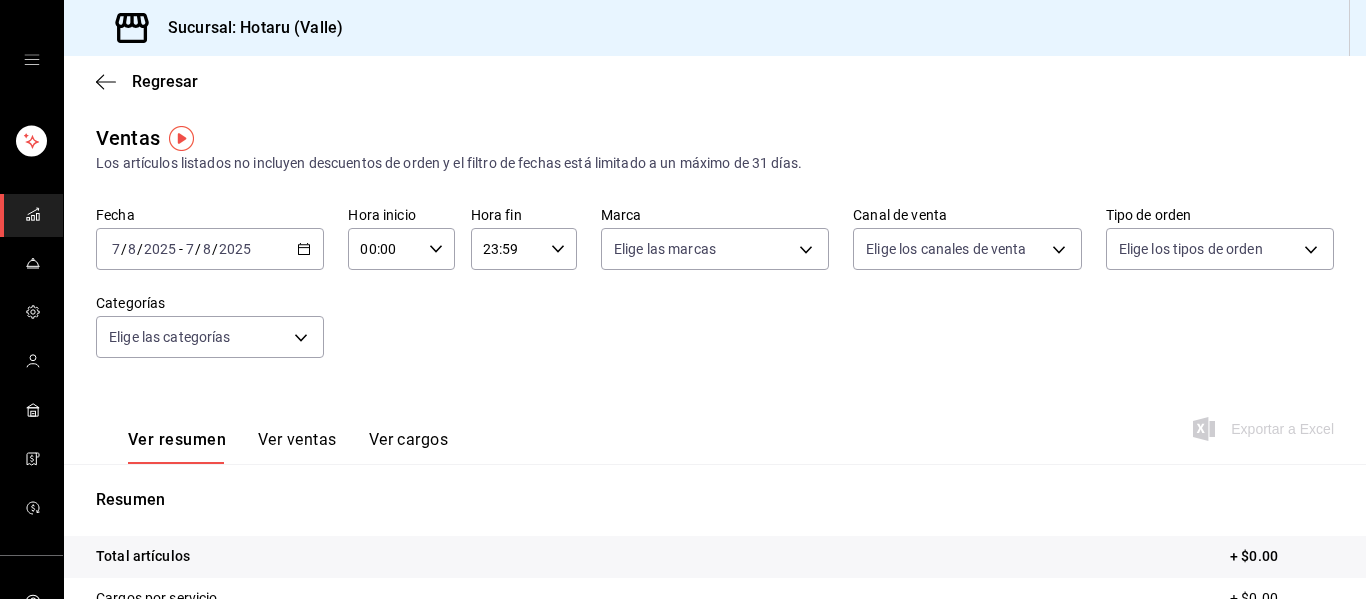 click 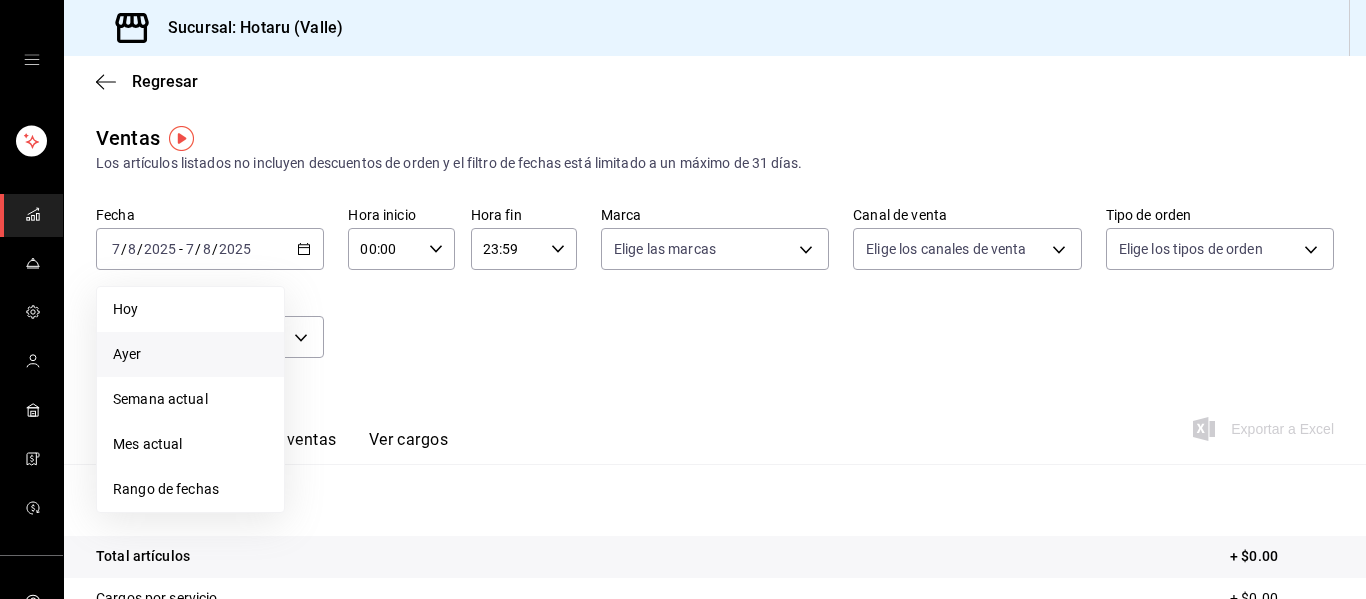 click on "Ayer" at bounding box center [190, 354] 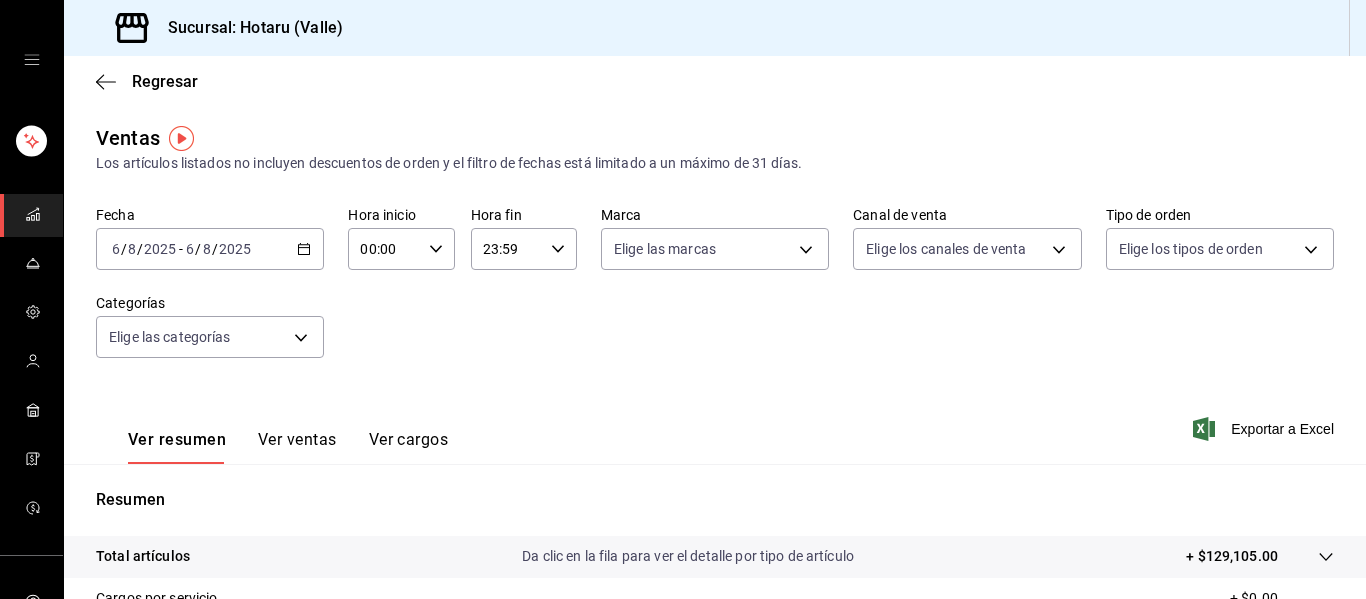 scroll, scrollTop: 359, scrollLeft: 0, axis: vertical 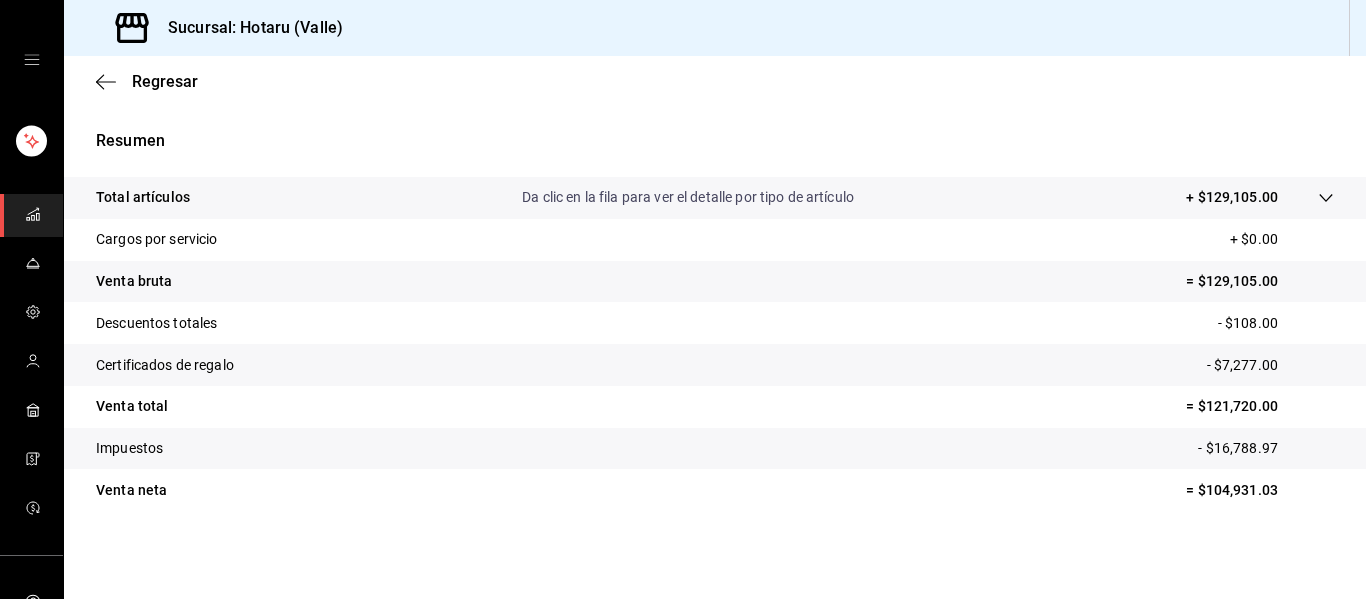 click on "Regresar" at bounding box center (715, 81) 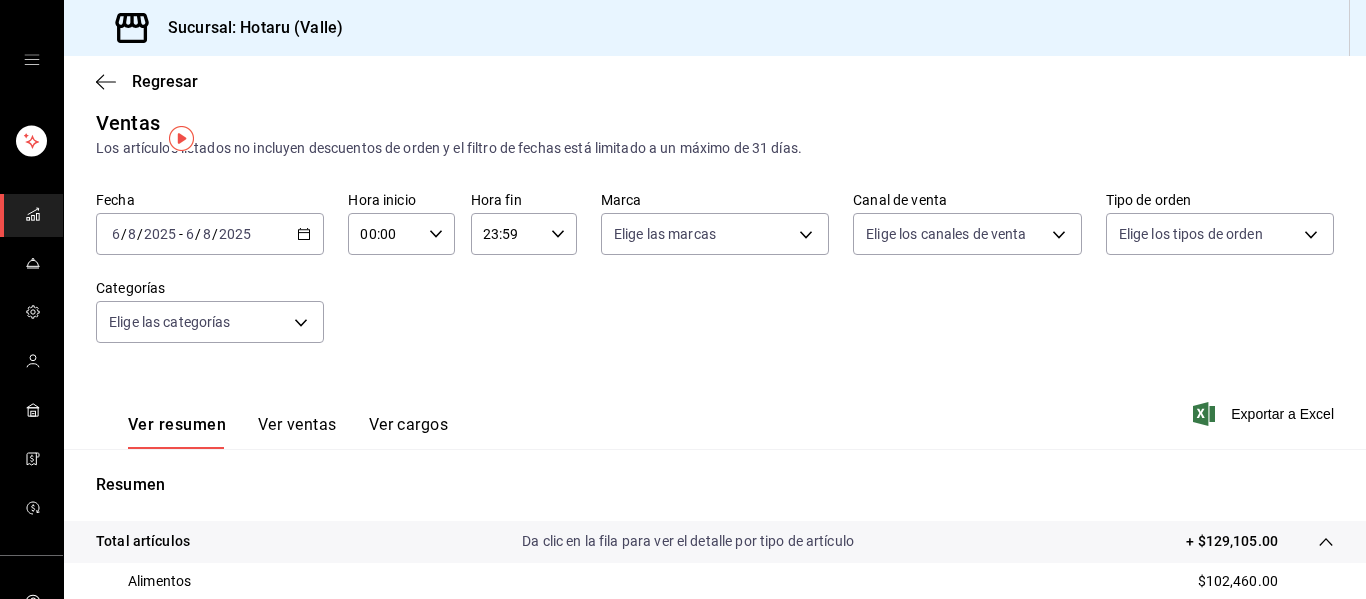 scroll, scrollTop: 0, scrollLeft: 0, axis: both 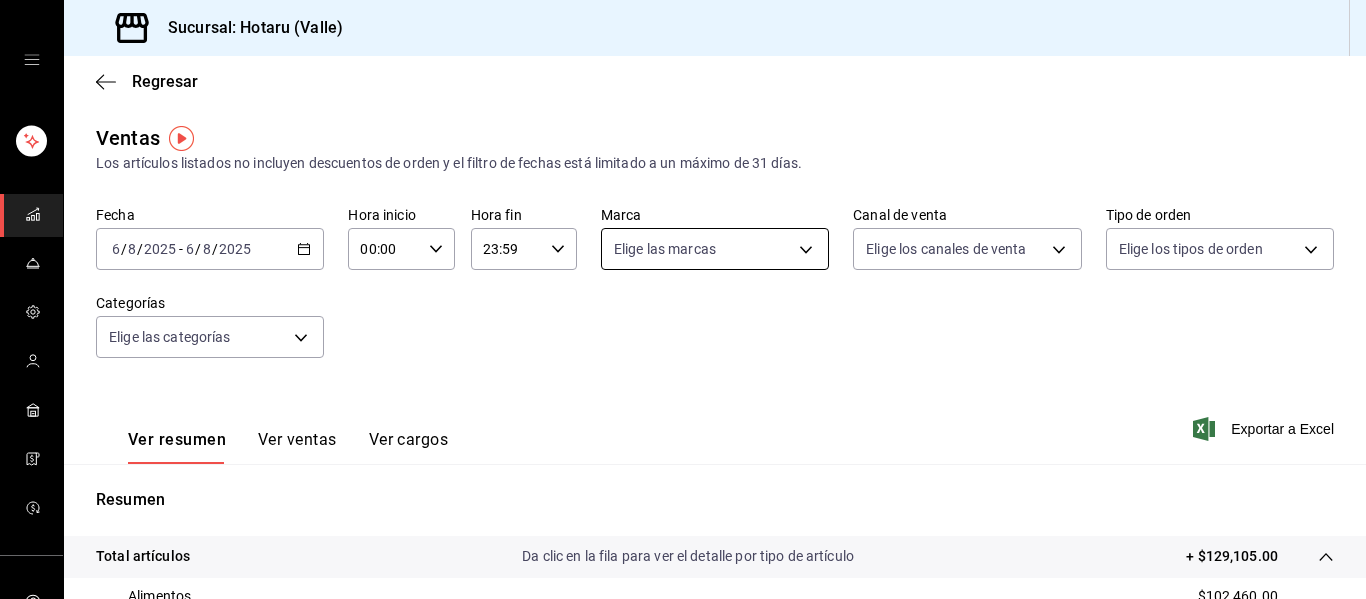 click on "Sucursal: Hotaru (Valle) Regresar Ventas Los artículos listados no incluyen descuentos de orden y el filtro de fechas está limitado a un máximo de 31 días. Fecha [DATE] [DATE] - [DATE] [DATE] Hora inicio 00:00 Hora inicio Hora fin 23:59 Hora fin Marca Elige las marcas Canal de venta Elige los canales de venta Tipo de orden Elige los tipos de orden Categorías Elige las categorías Ver resumen Ver ventas Ver cargos Exportar a Excel Resumen Total artículos Da clic en la fila para ver el detalle por tipo de artículo + $129,105.00 Alimentos $102,460.00 Bebidas $13,204.00 Vinos $13,441.00 Sin tipo de artículo $0.00 Cargos por servicio + $0.00 Venta bruta = $129,105.00 Descuentos totales - $108.00 Certificados de regalo - $7,277.00 Venta total = $121,720.00 Impuestos - $16,788.97 Venta neta = $104,931.03 GANA 1 MES GRATIS EN TU SUSCRIPCIÓN AQUÍ Ver video tutorial Ir a video Visitar centro de ayuda [PHONE] soporte@[EMAIL] Visitar centro de ayuda [PHONE]" at bounding box center (683, 299) 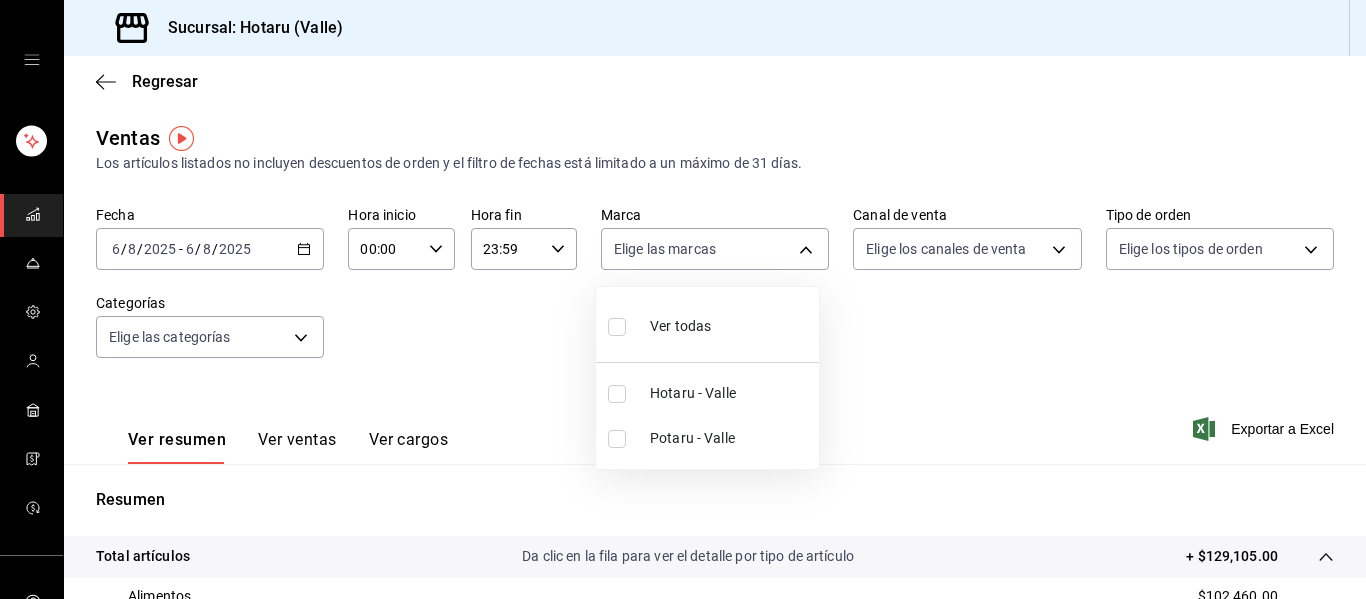 click on "Potaru - Valle" at bounding box center [730, 438] 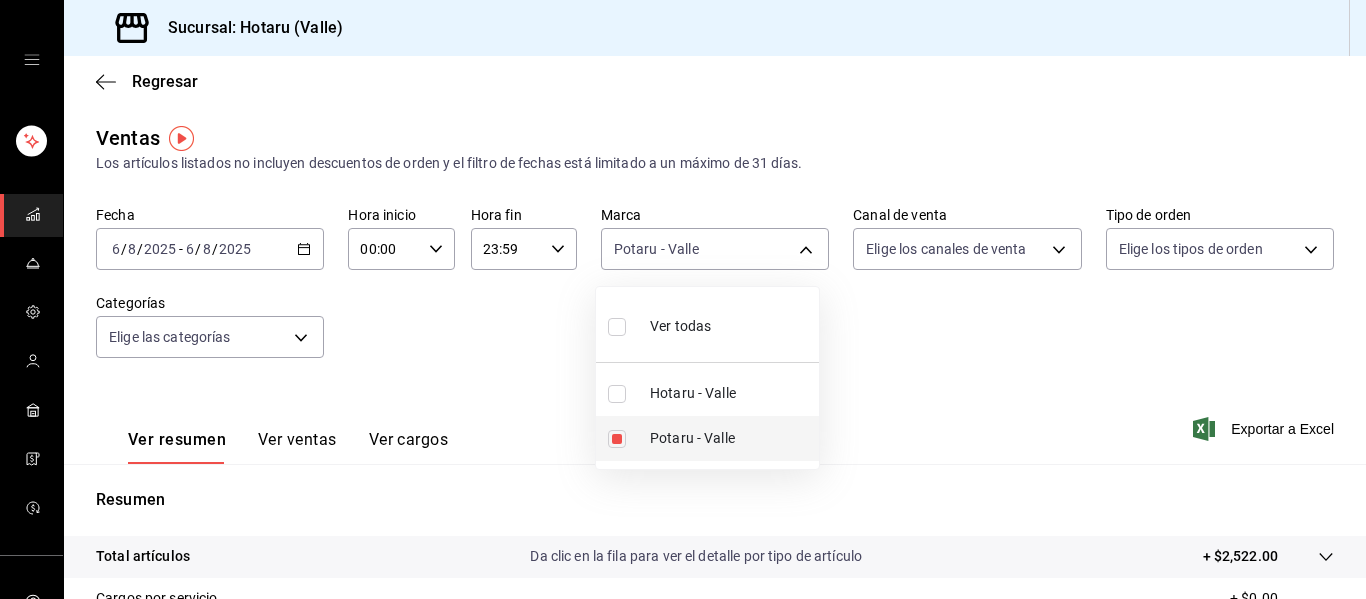 type 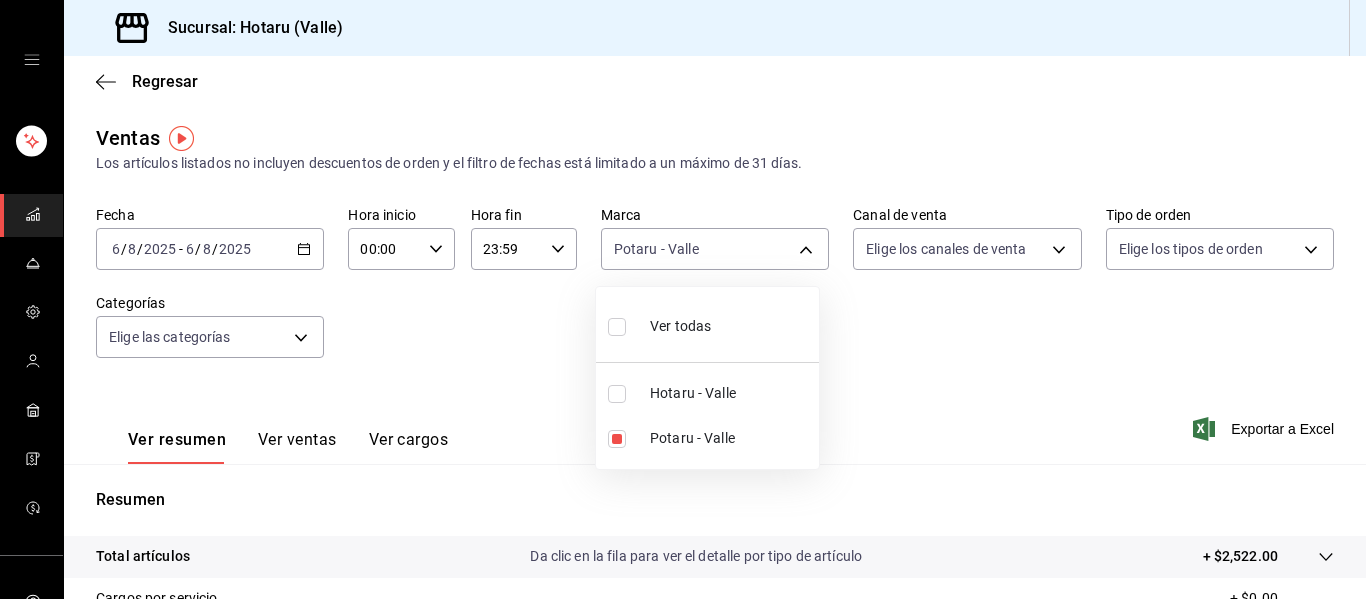 click at bounding box center (621, 326) 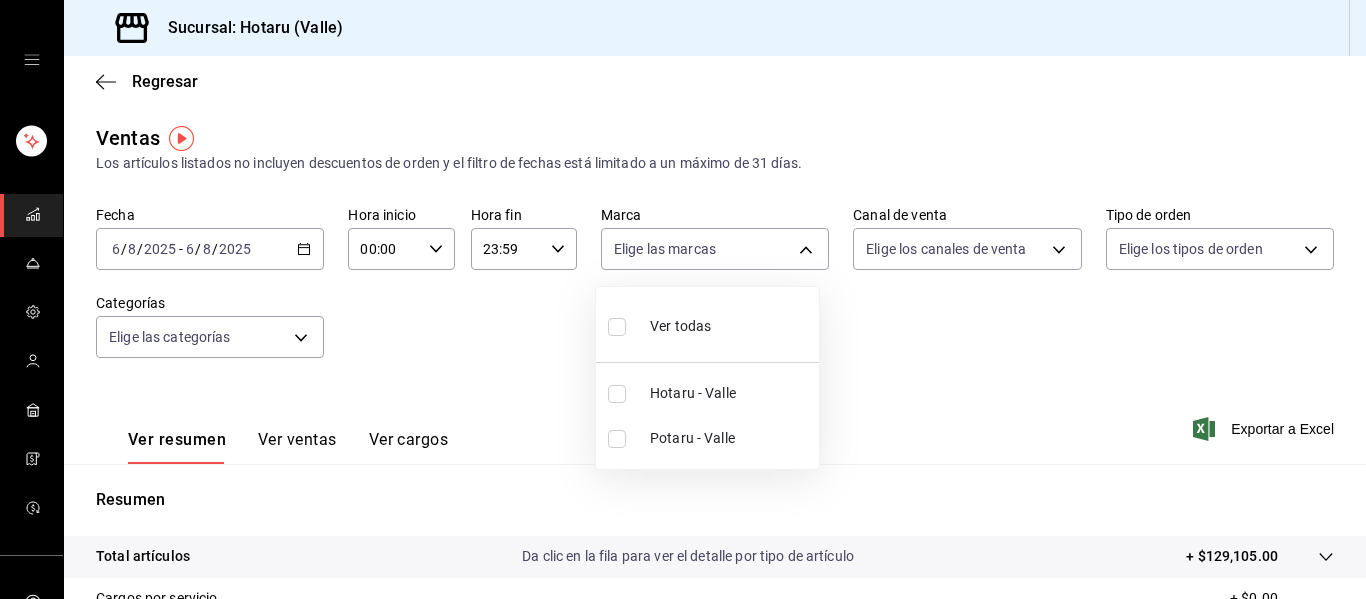 click at bounding box center [617, 327] 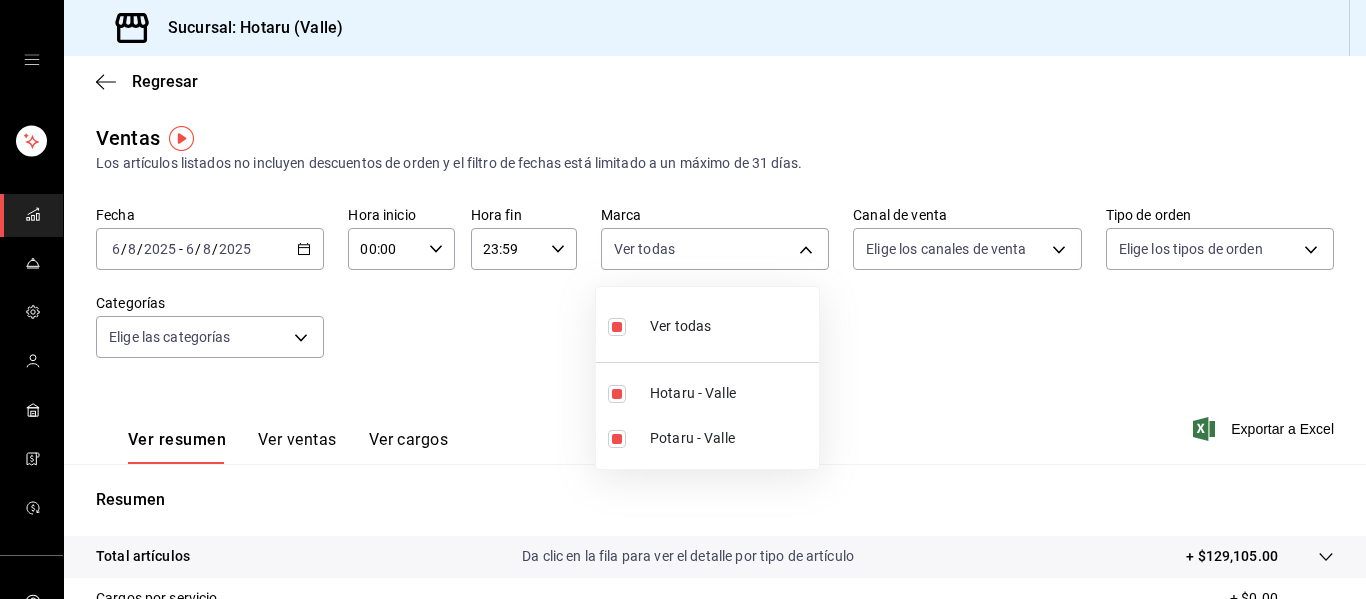 click at bounding box center (683, 299) 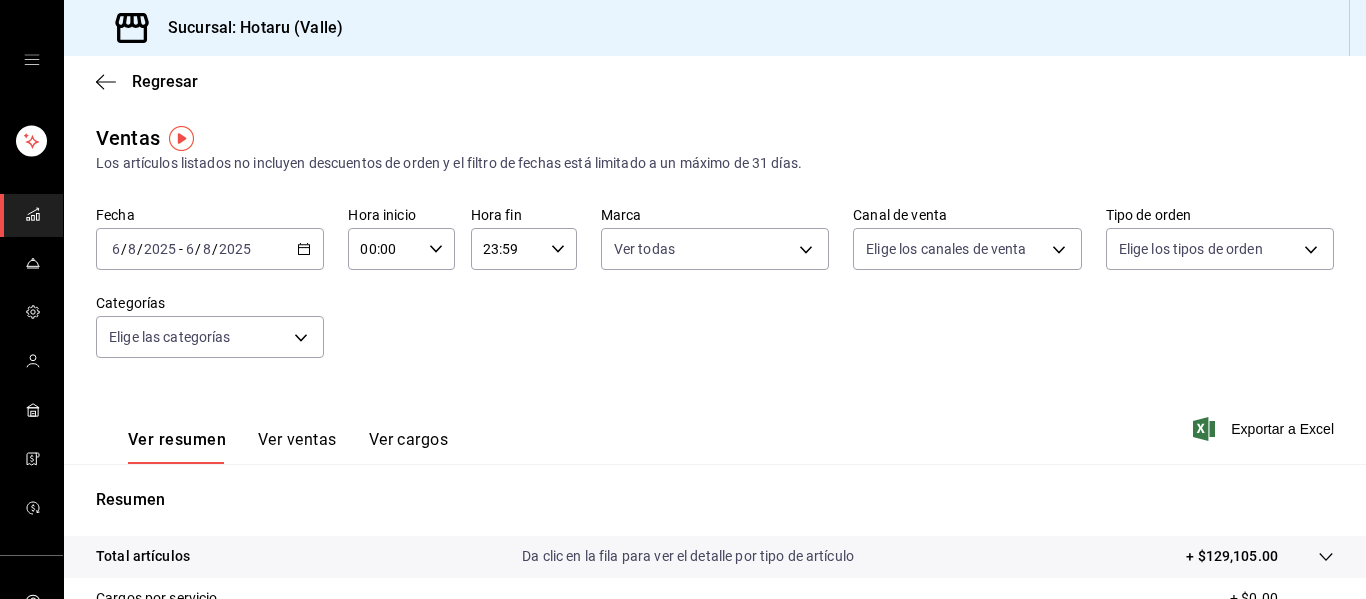 click on "Ver ventas" at bounding box center (297, 447) 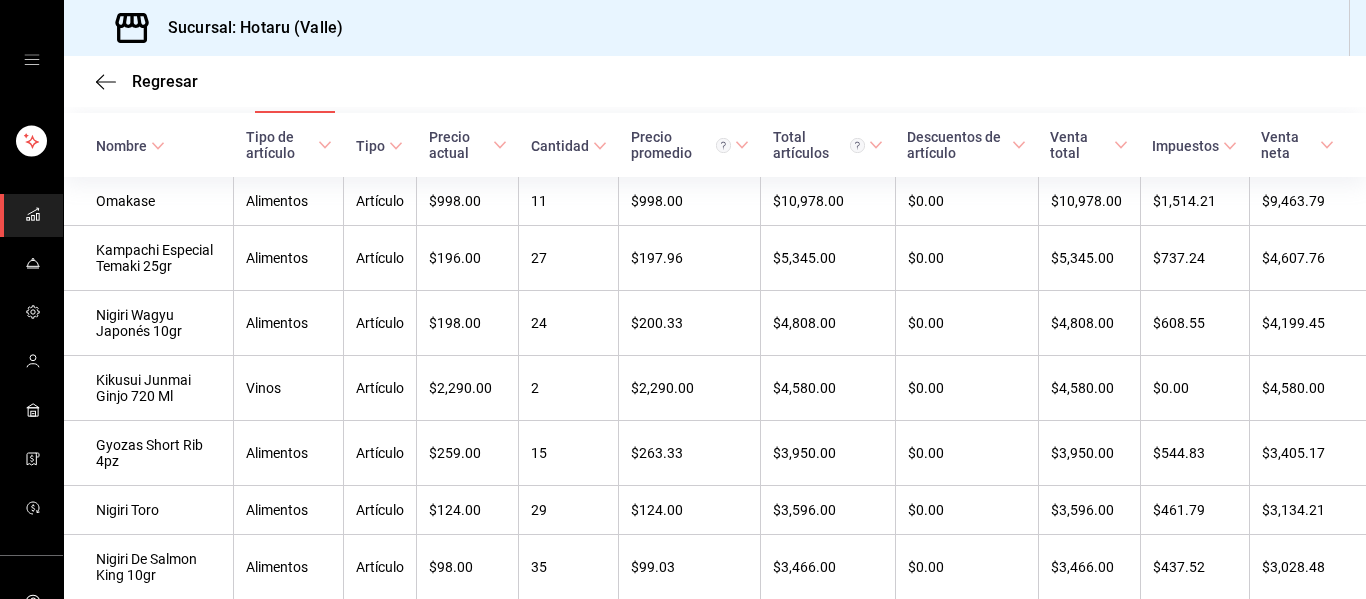 scroll, scrollTop: 345, scrollLeft: 0, axis: vertical 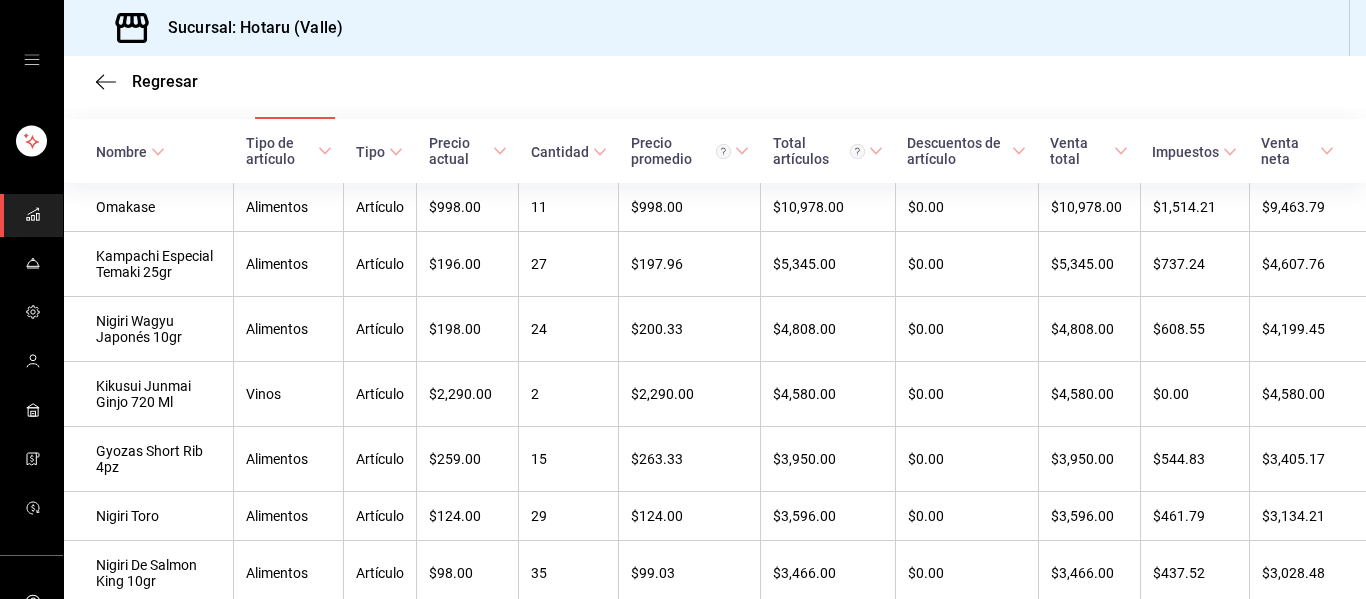 type 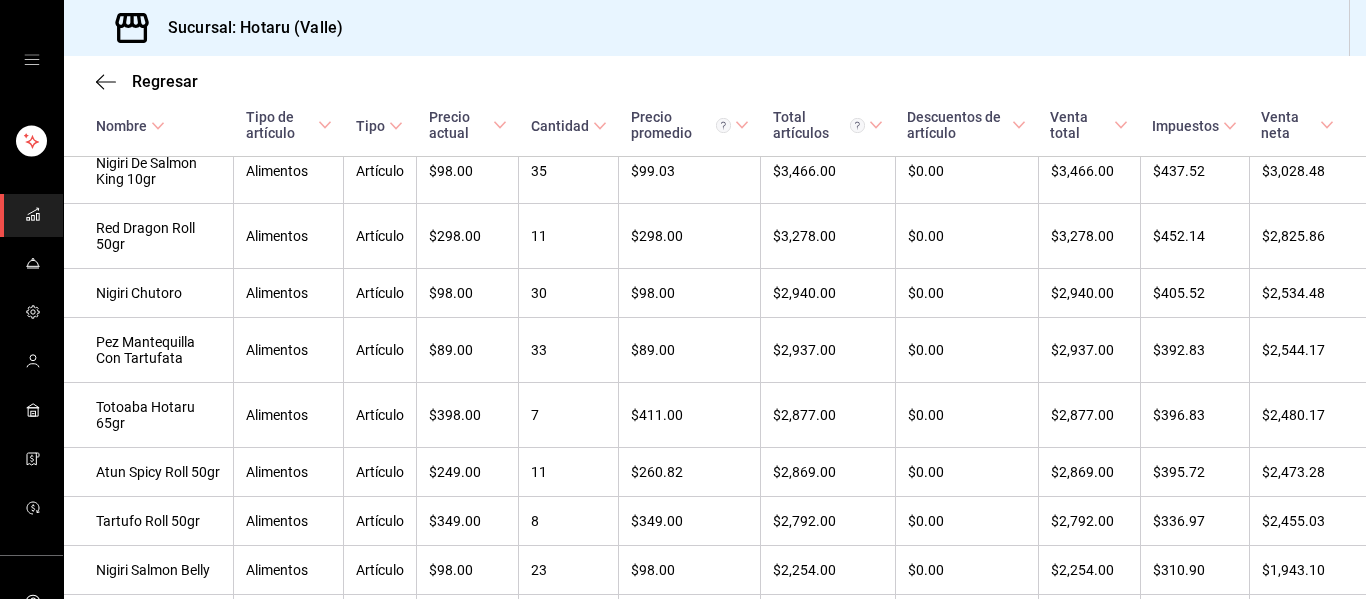 scroll, scrollTop: 785, scrollLeft: 0, axis: vertical 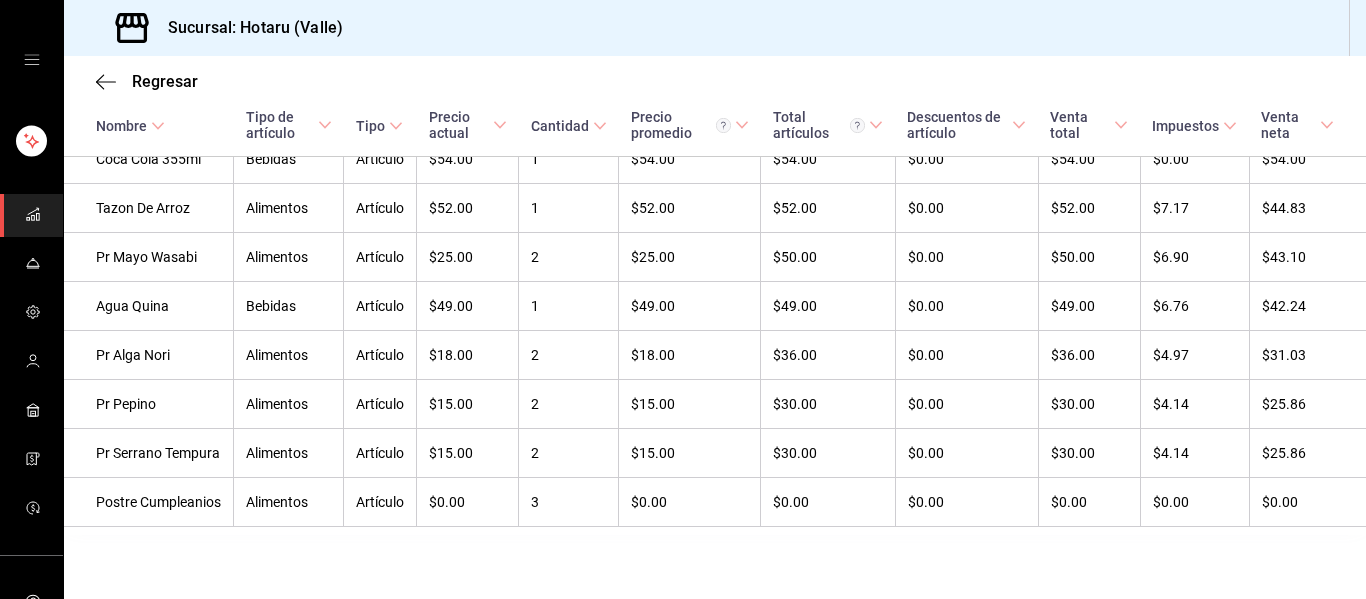 click at bounding box center [33, 215] 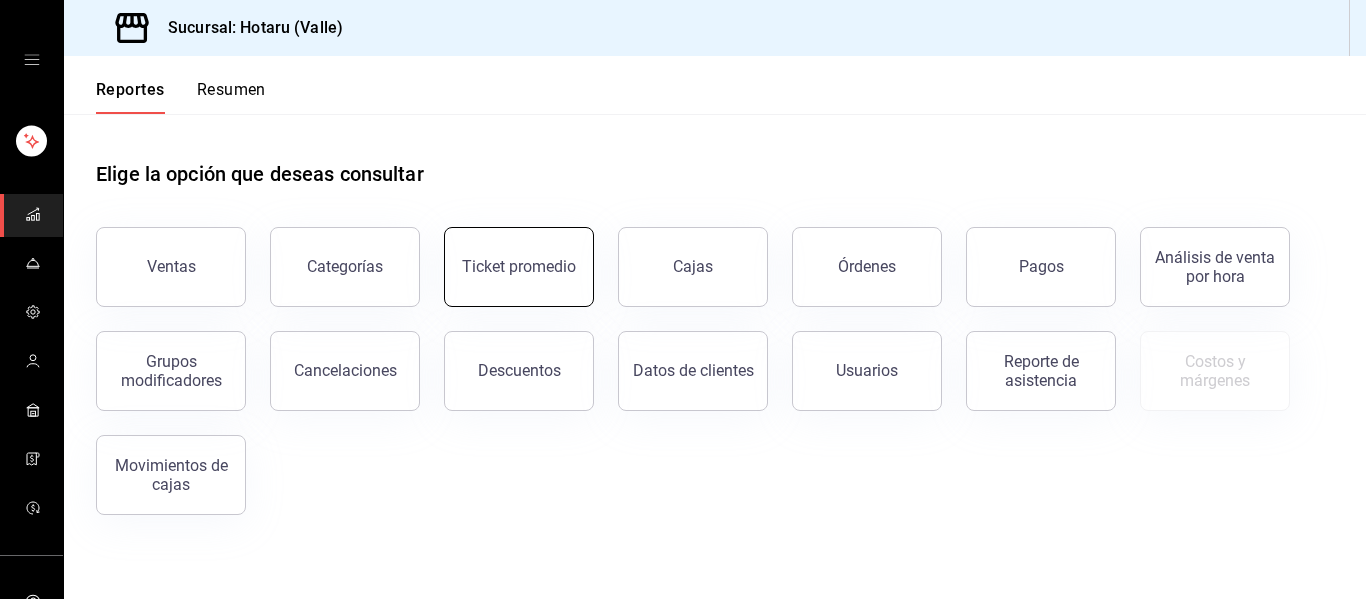 click on "Ticket promedio" at bounding box center [519, 267] 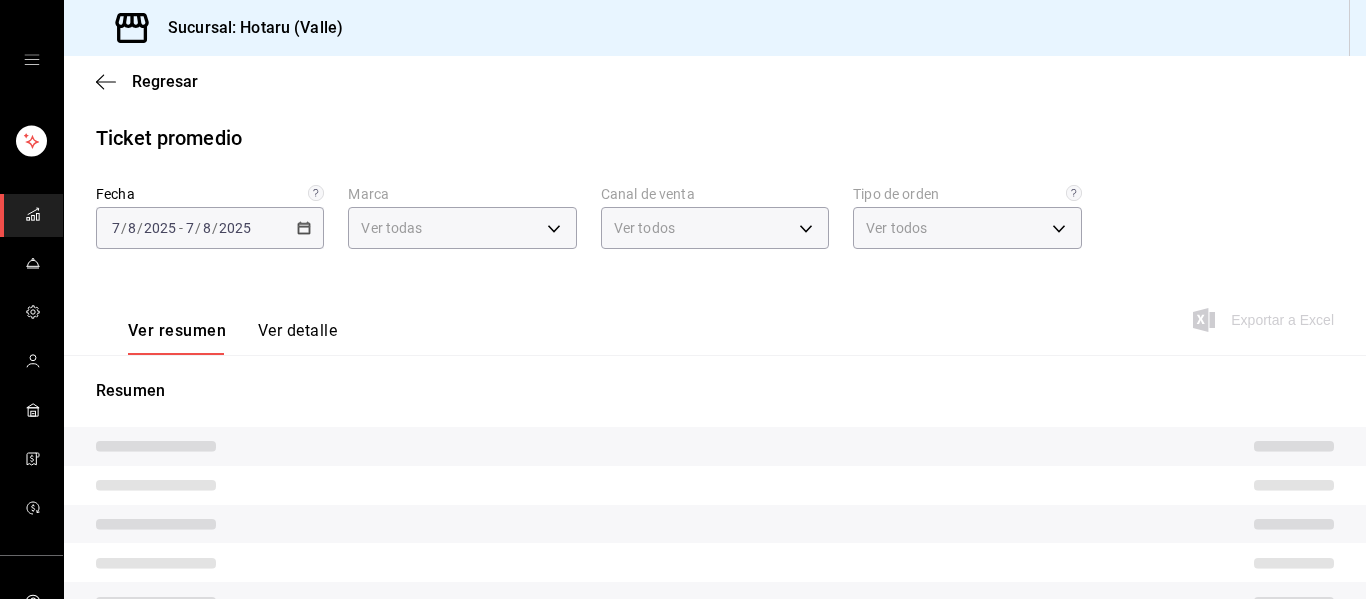 type on "c6f689f8-63fd-49a8-a607-35aea03ac6a9,619c758d-7c36-49c6-a756-e52d453908cb" 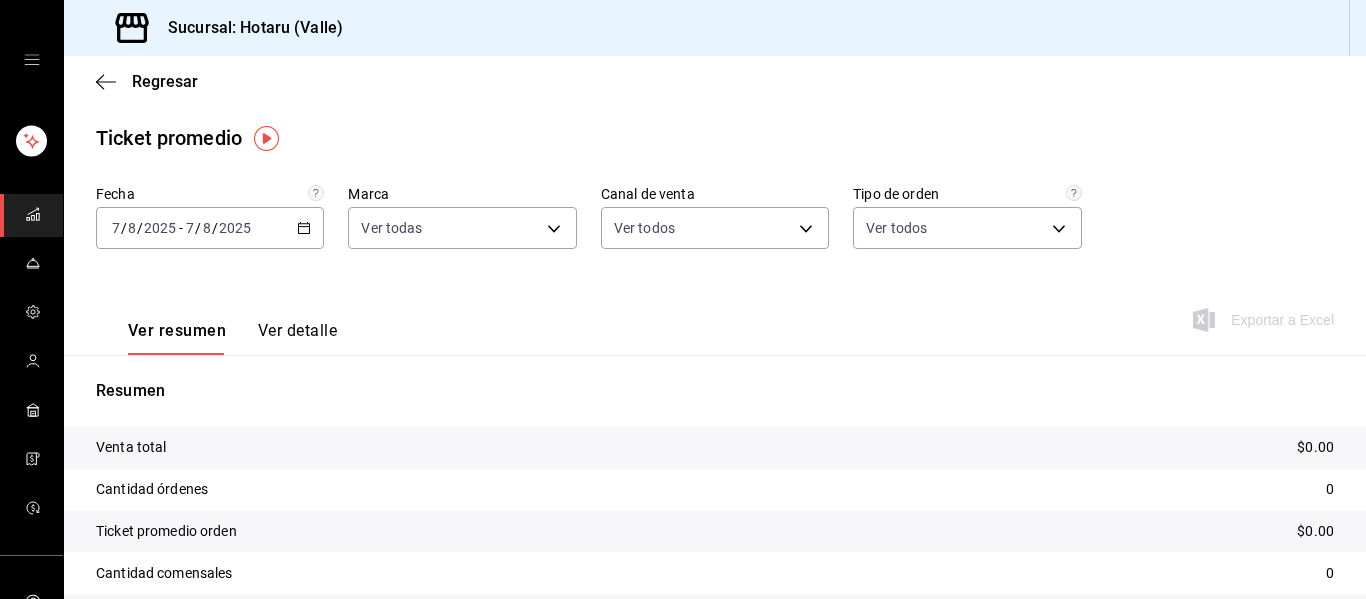 click on "2025-08-07 7 / 8 / 2025 - 2025-08-07 7 / 8 / 2025" at bounding box center (210, 228) 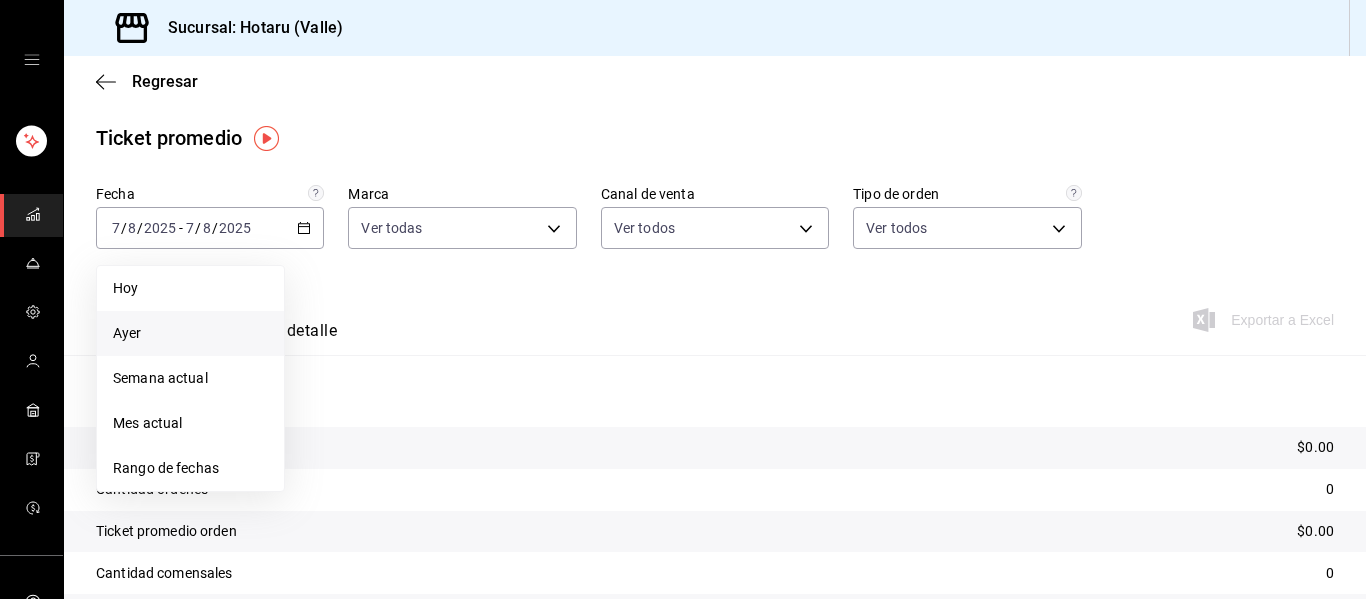 click on "Ayer" at bounding box center (190, 333) 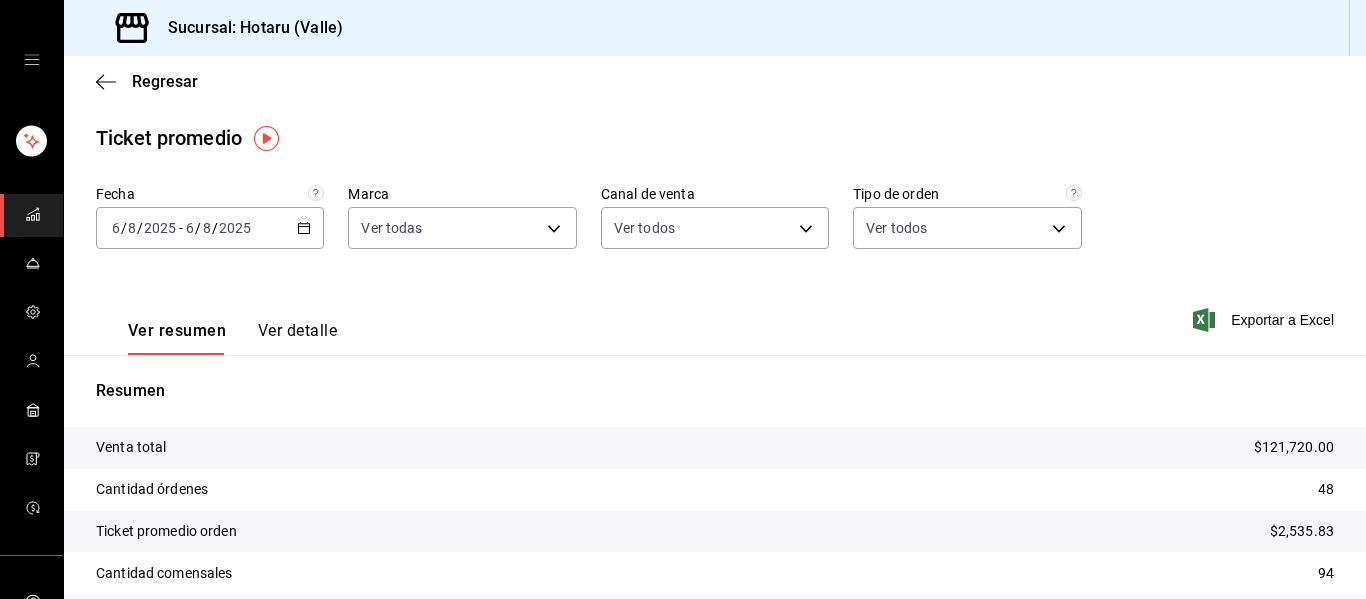 click 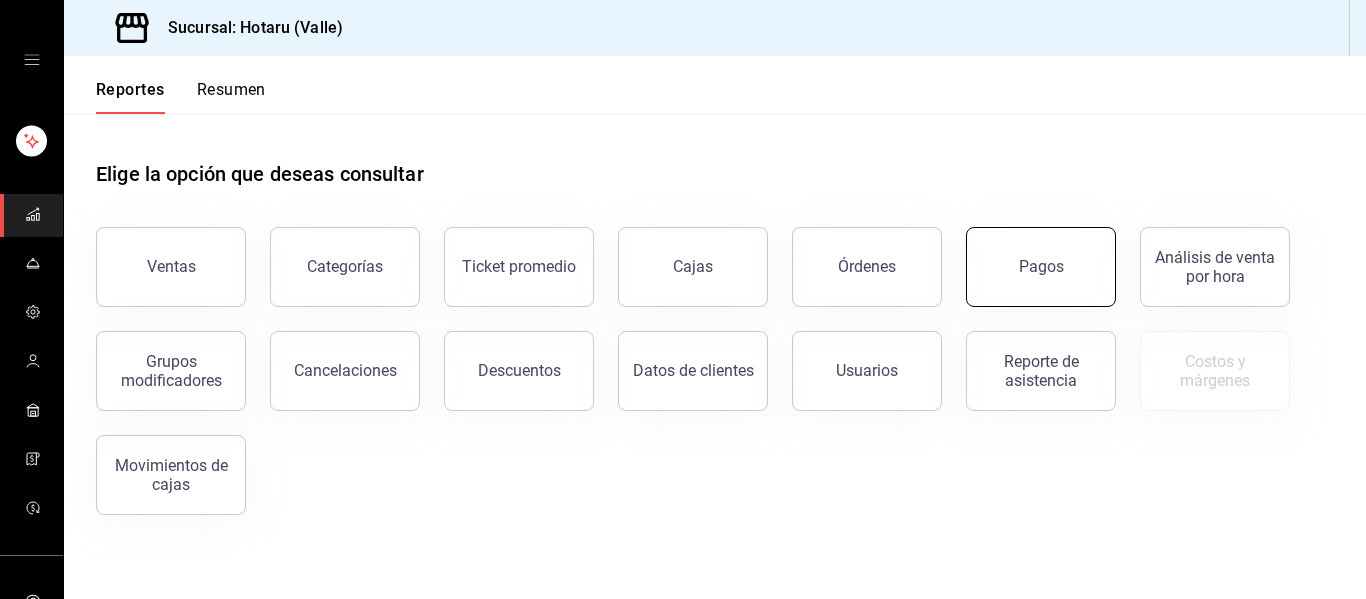 click on "Pagos" at bounding box center [1041, 266] 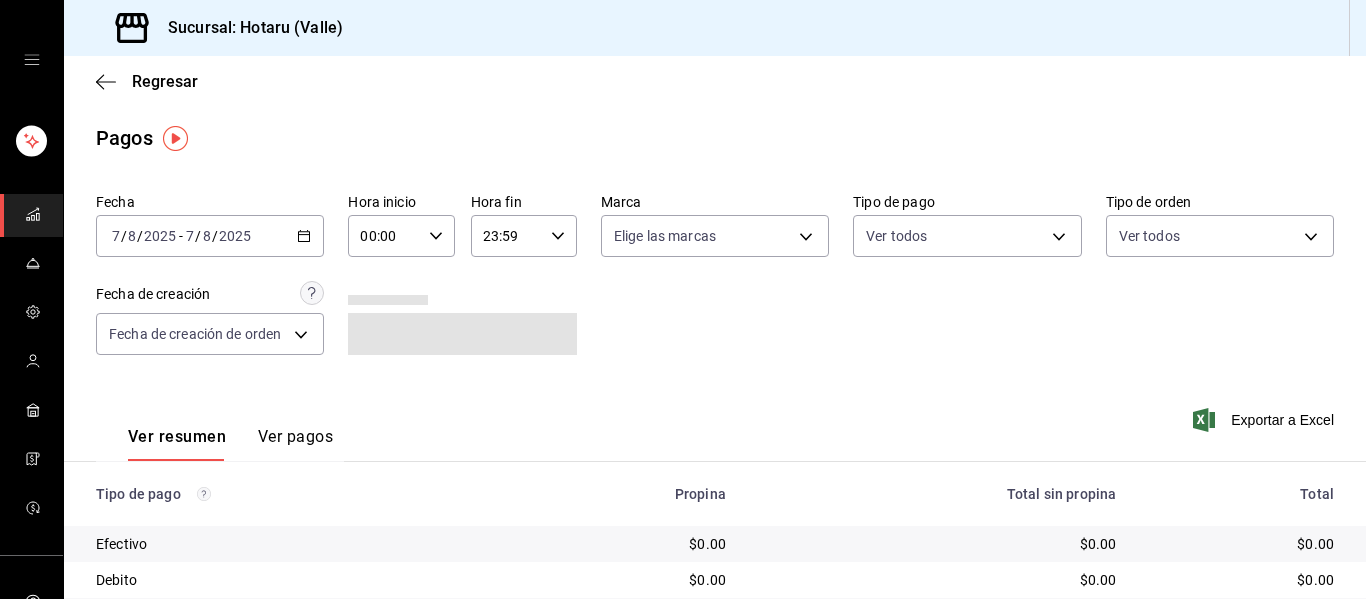 click on "2025-08-07 7 / 8 / 2025 - 2025-08-07 7 / 8 / 2025" at bounding box center [210, 236] 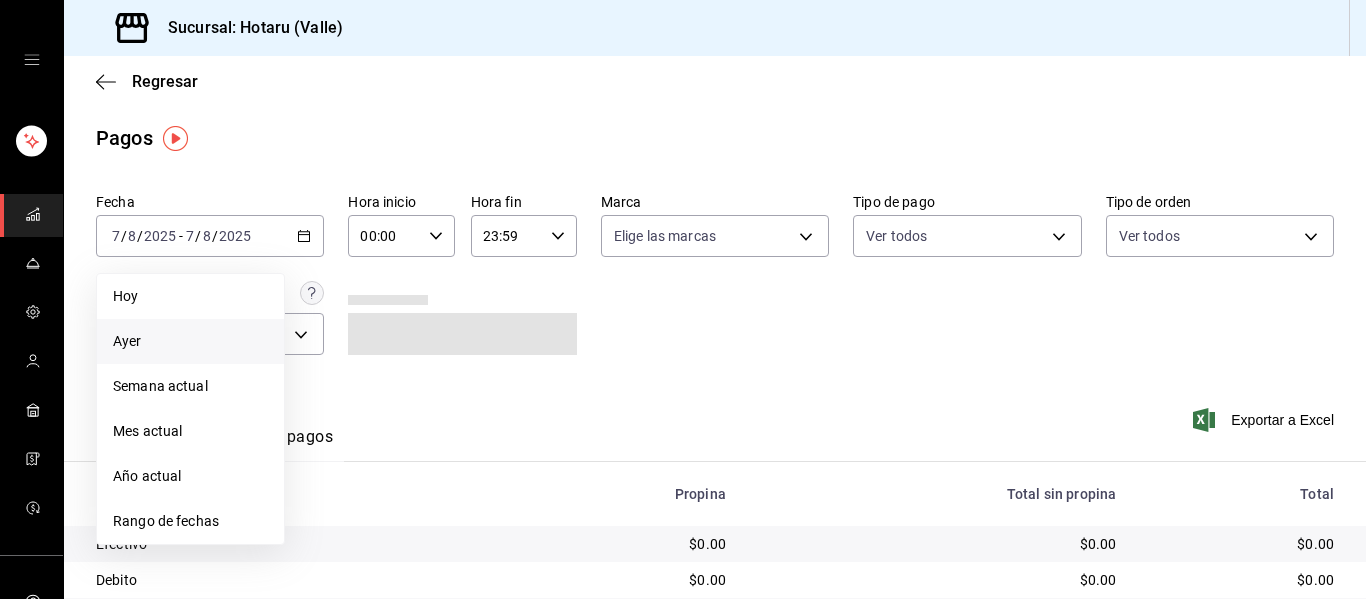 click on "Ayer" at bounding box center [190, 341] 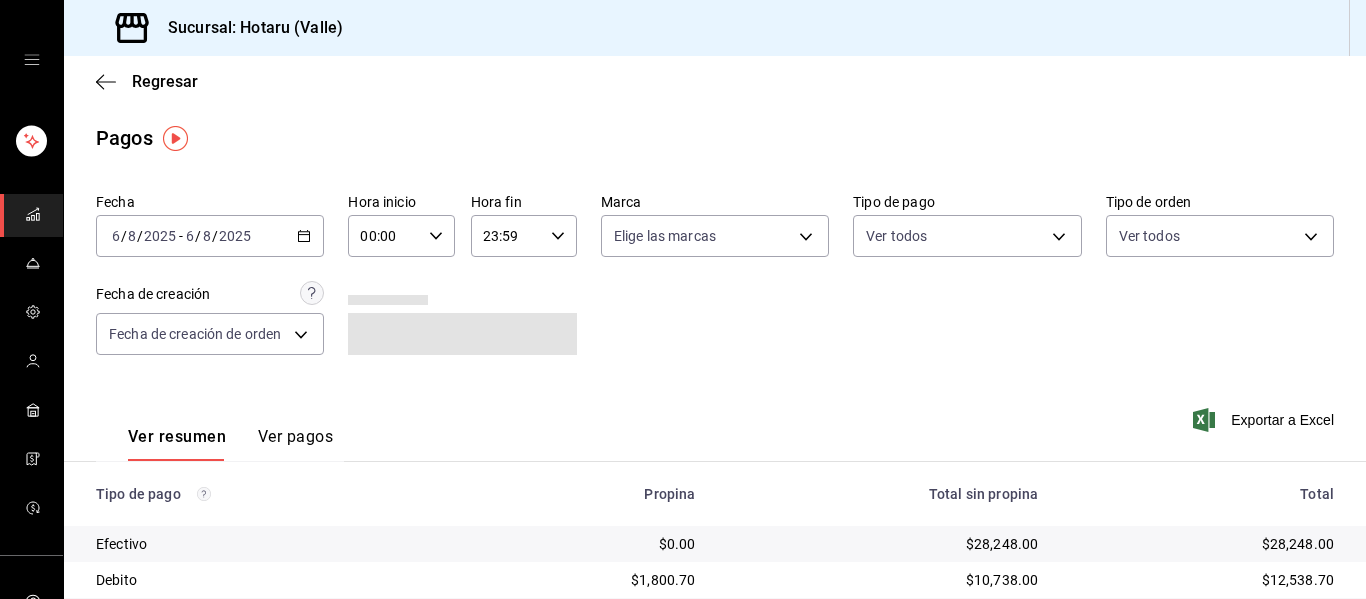 scroll, scrollTop: 320, scrollLeft: 0, axis: vertical 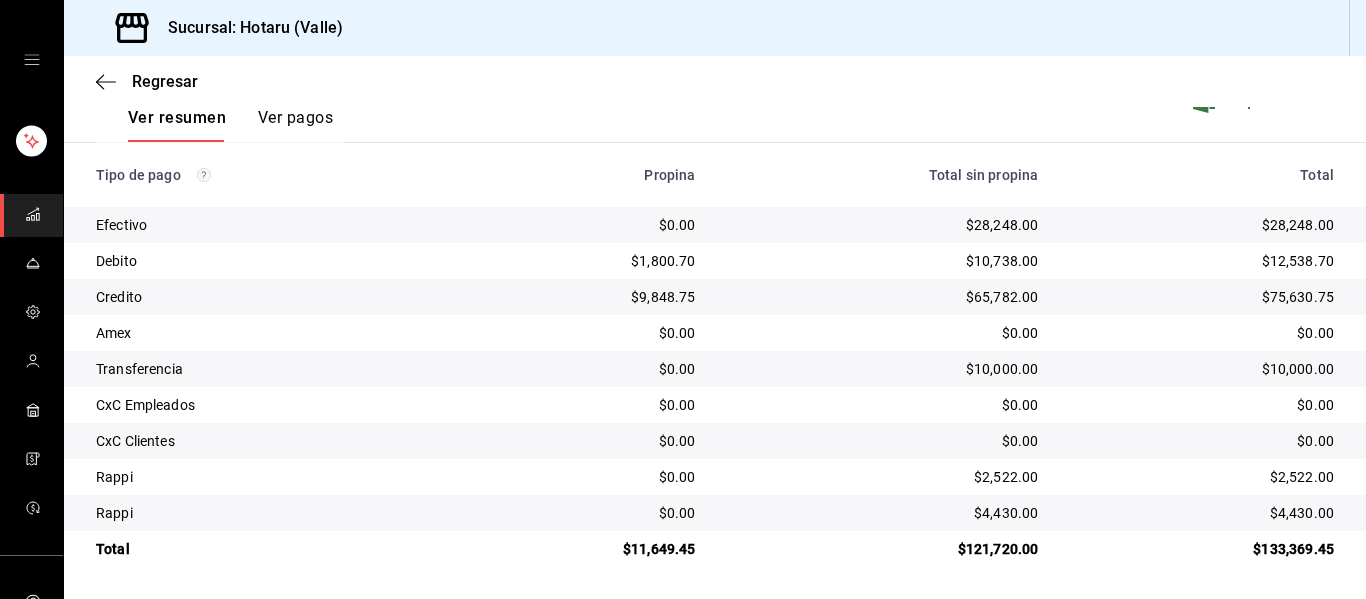 click 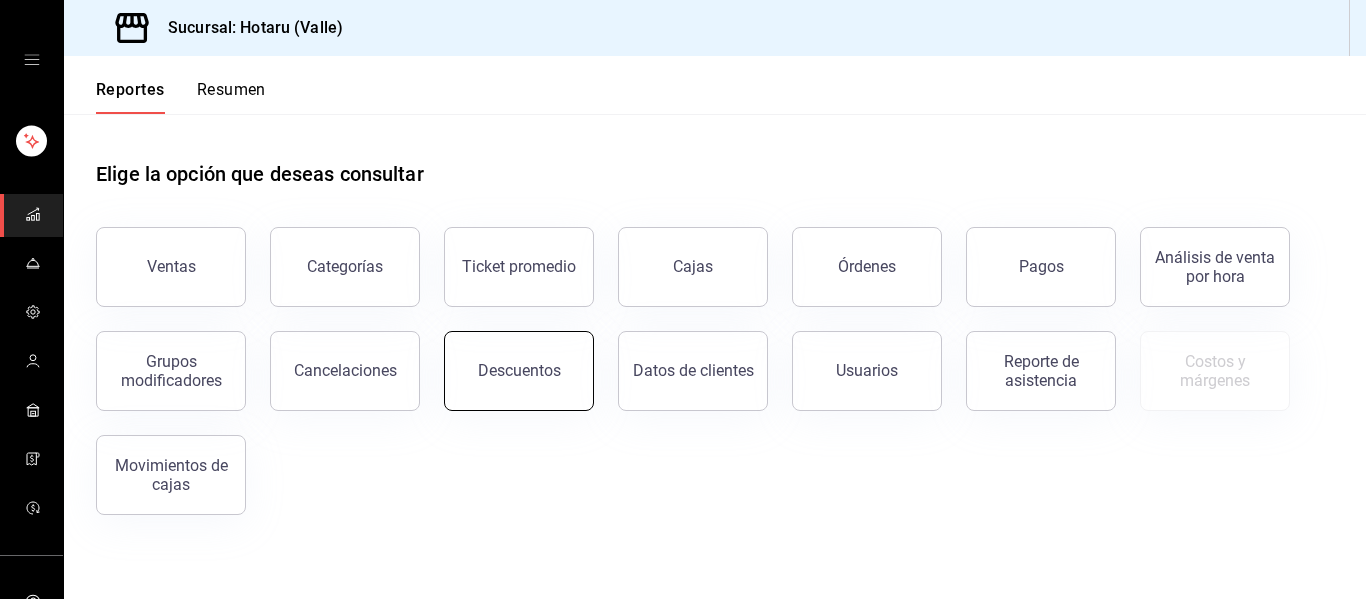 click on "Descuentos" at bounding box center (519, 371) 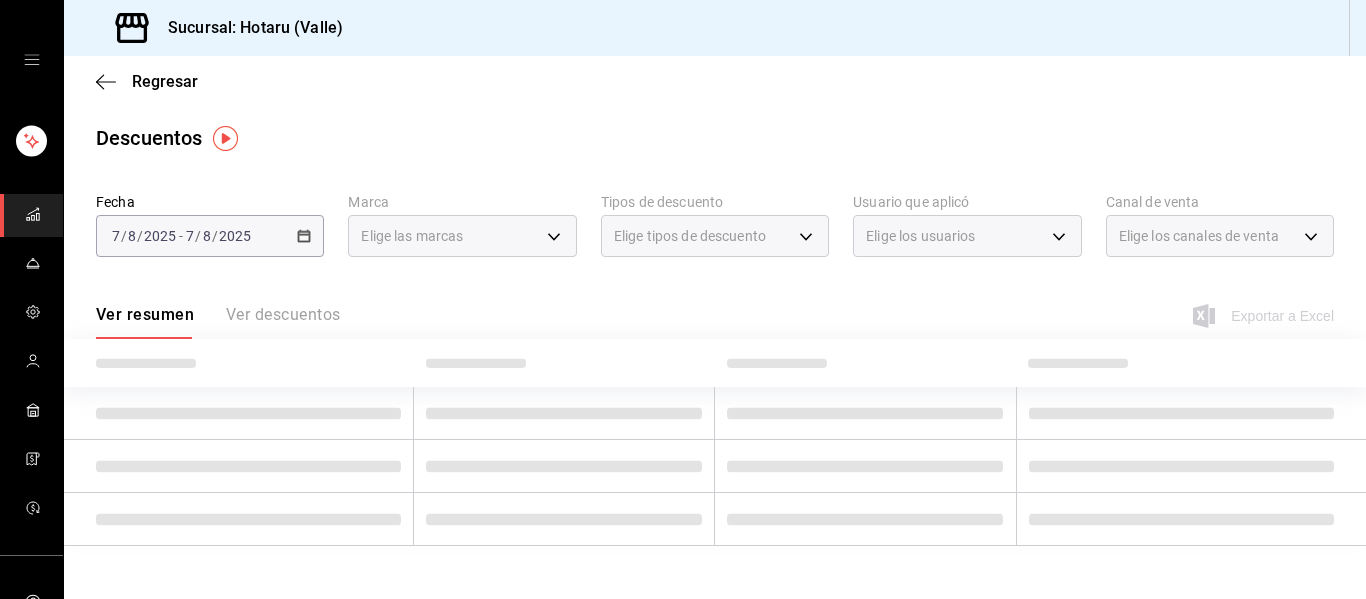click at bounding box center (564, 413) 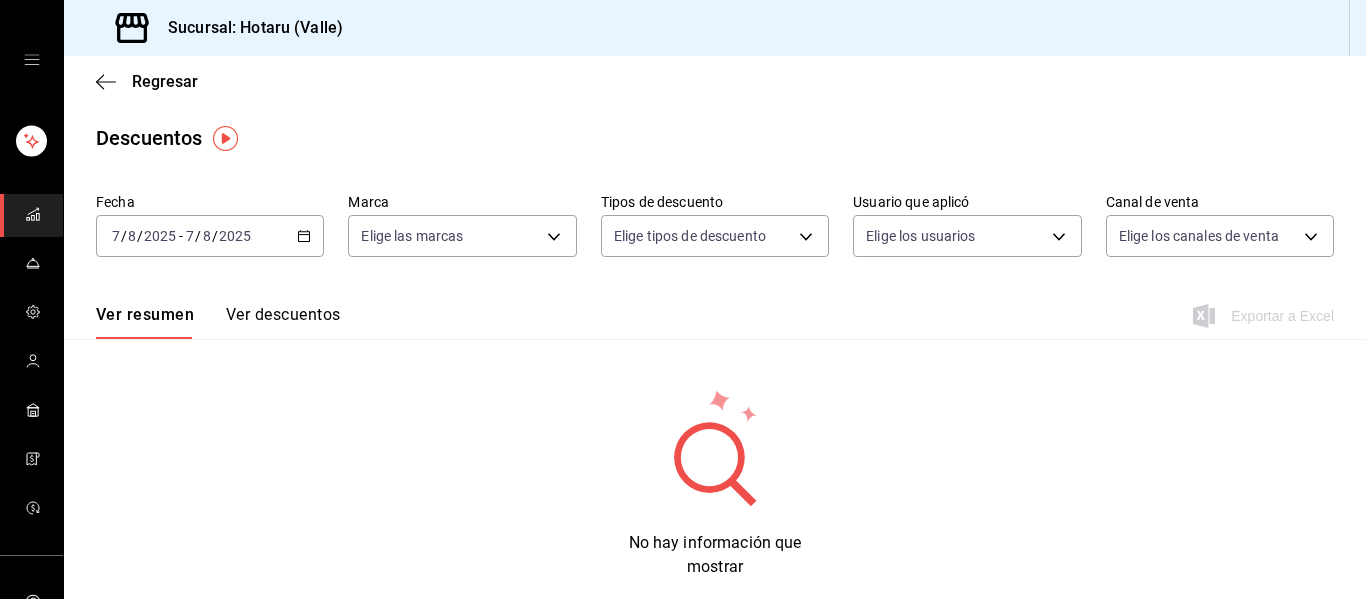 click on "Ver descuentos" at bounding box center [283, 322] 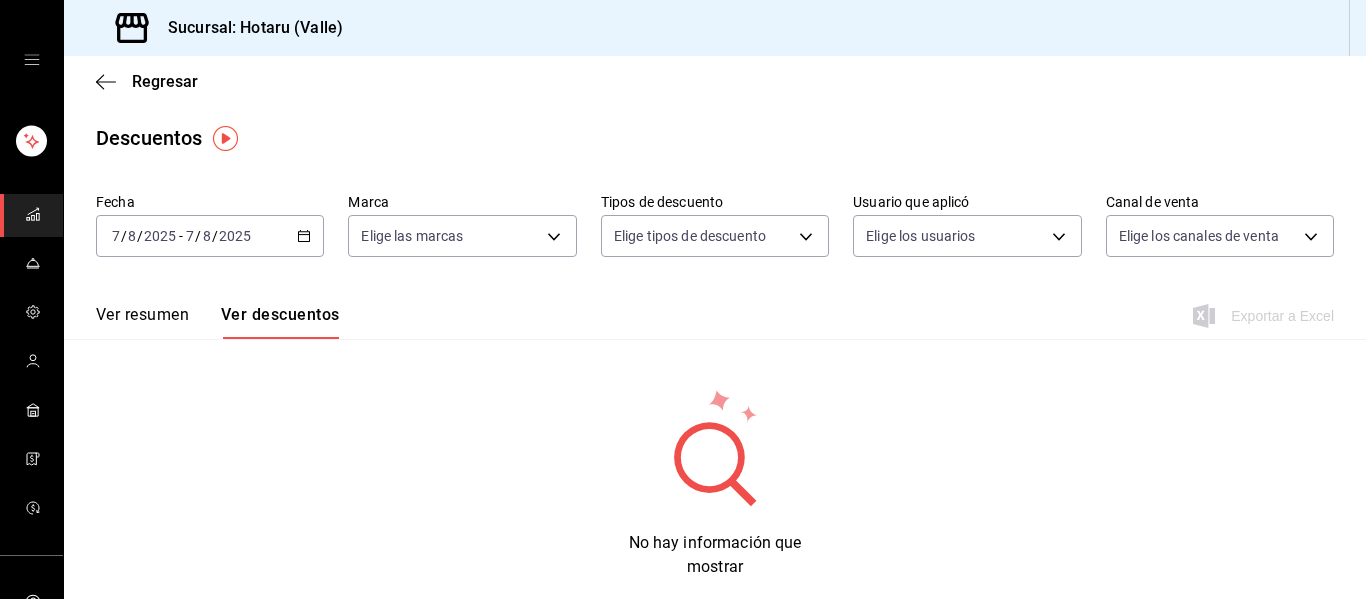 click 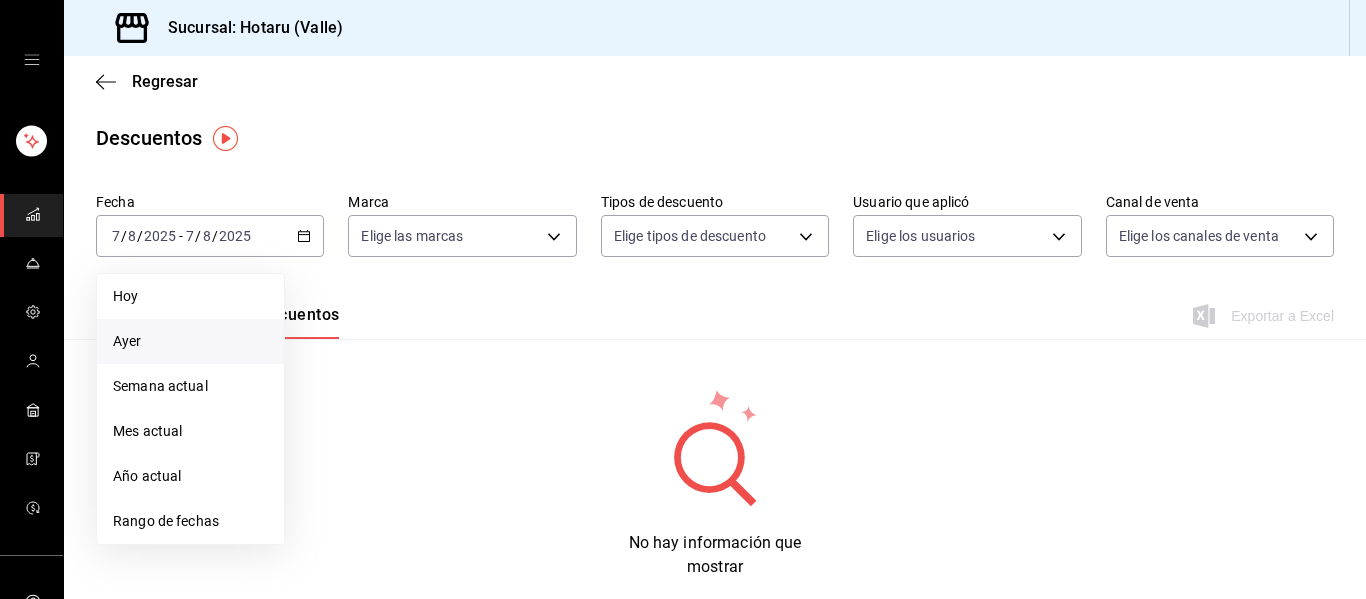click on "Ayer" at bounding box center (190, 341) 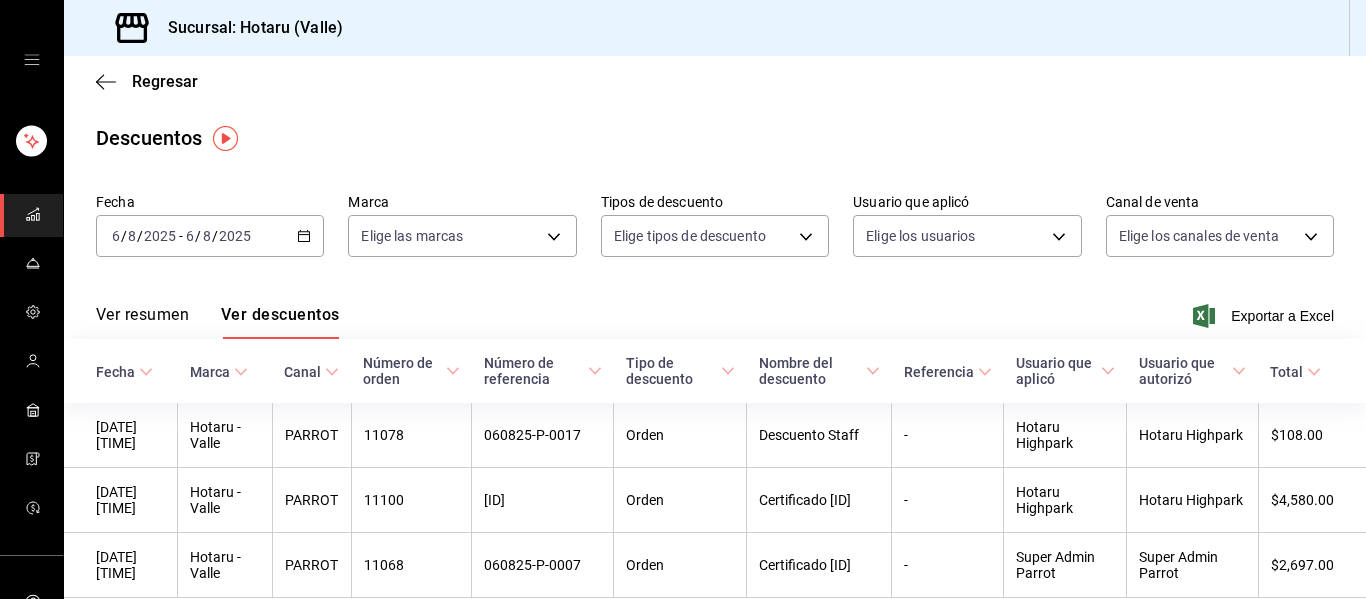 scroll, scrollTop: 87, scrollLeft: 0, axis: vertical 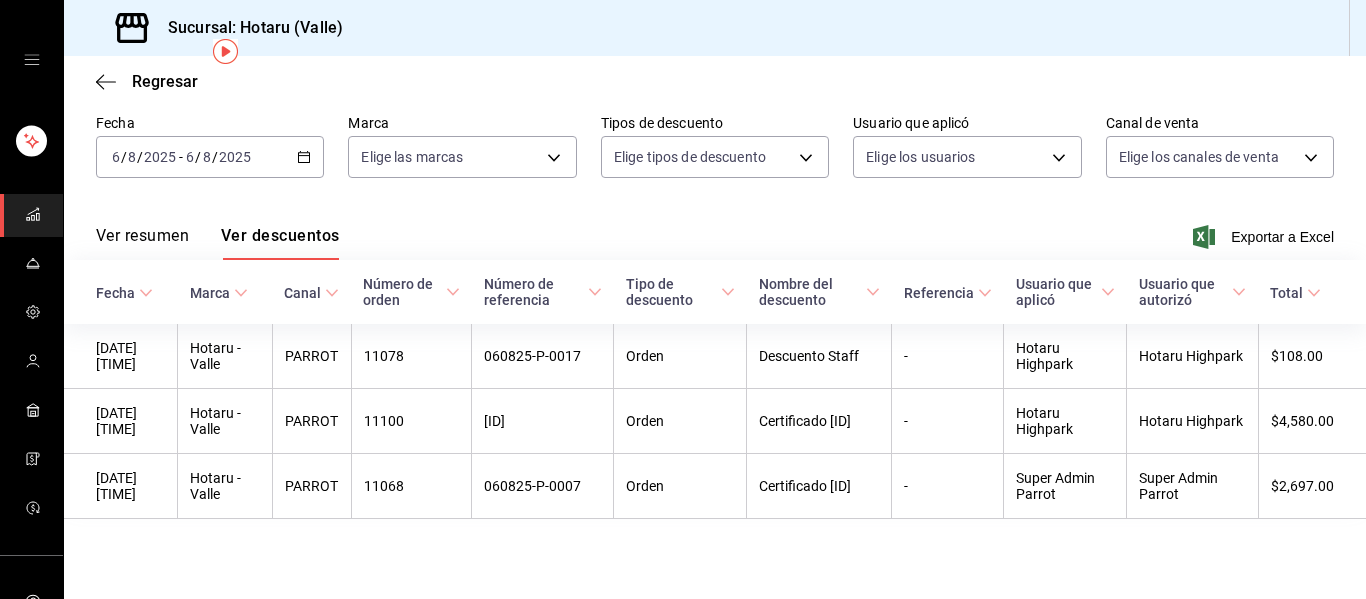 click 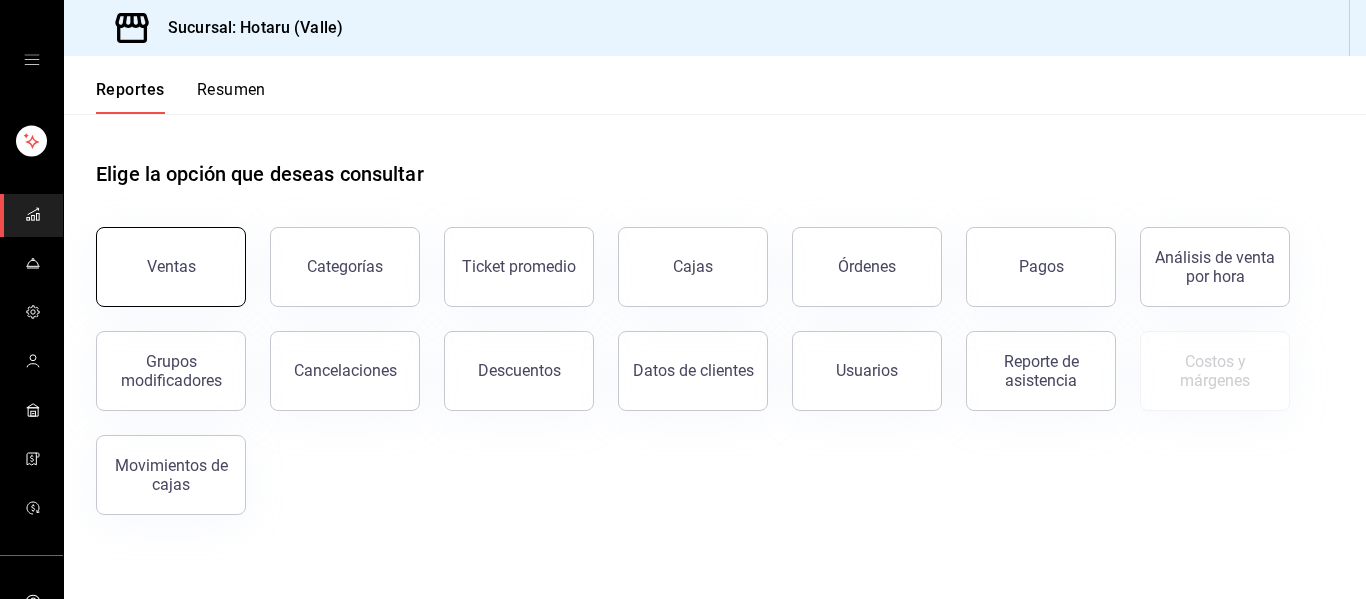 click on "Ventas" at bounding box center [171, 267] 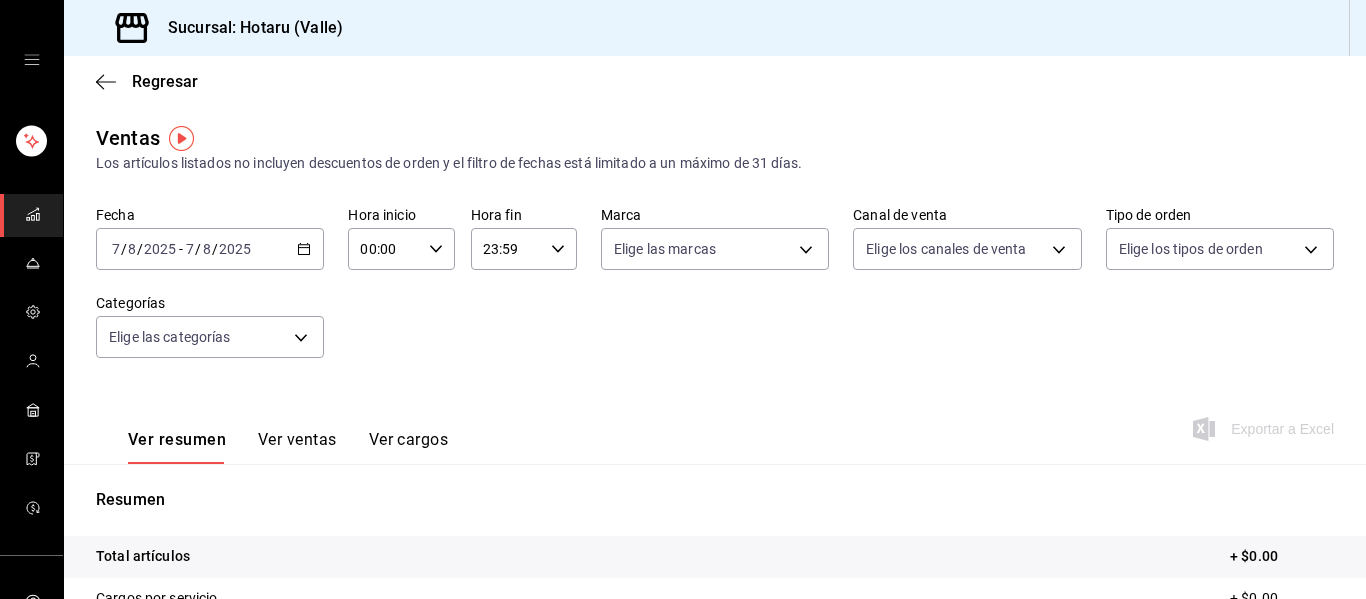 click 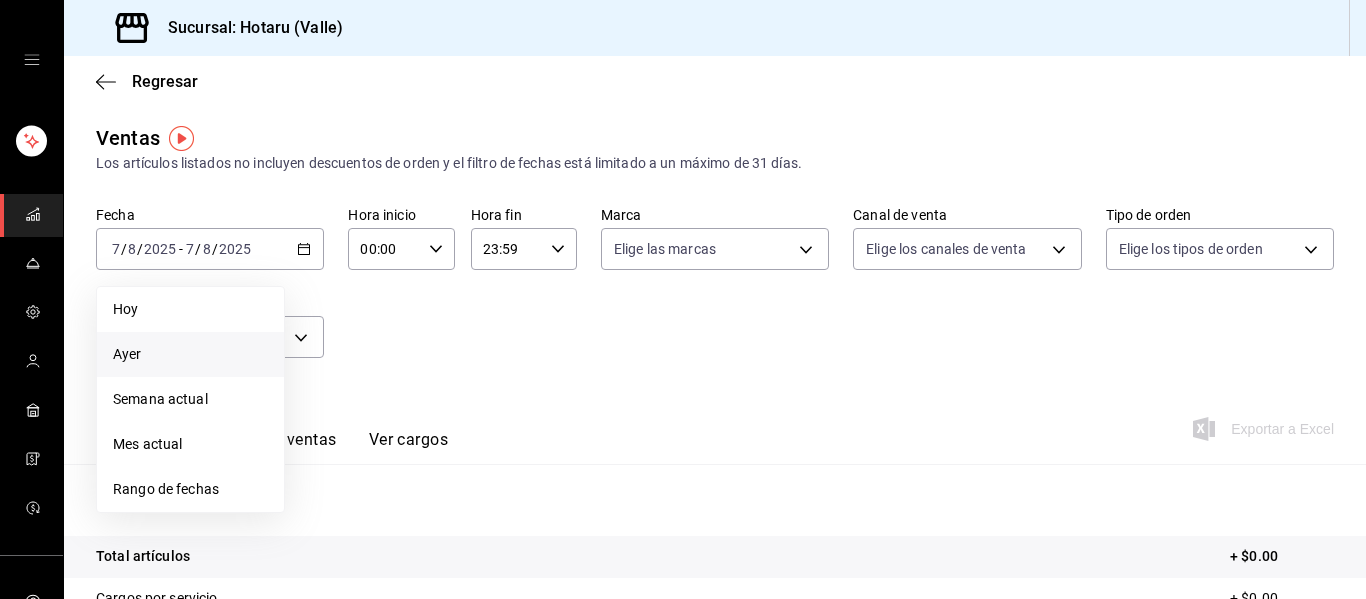 click on "Ayer" at bounding box center (190, 354) 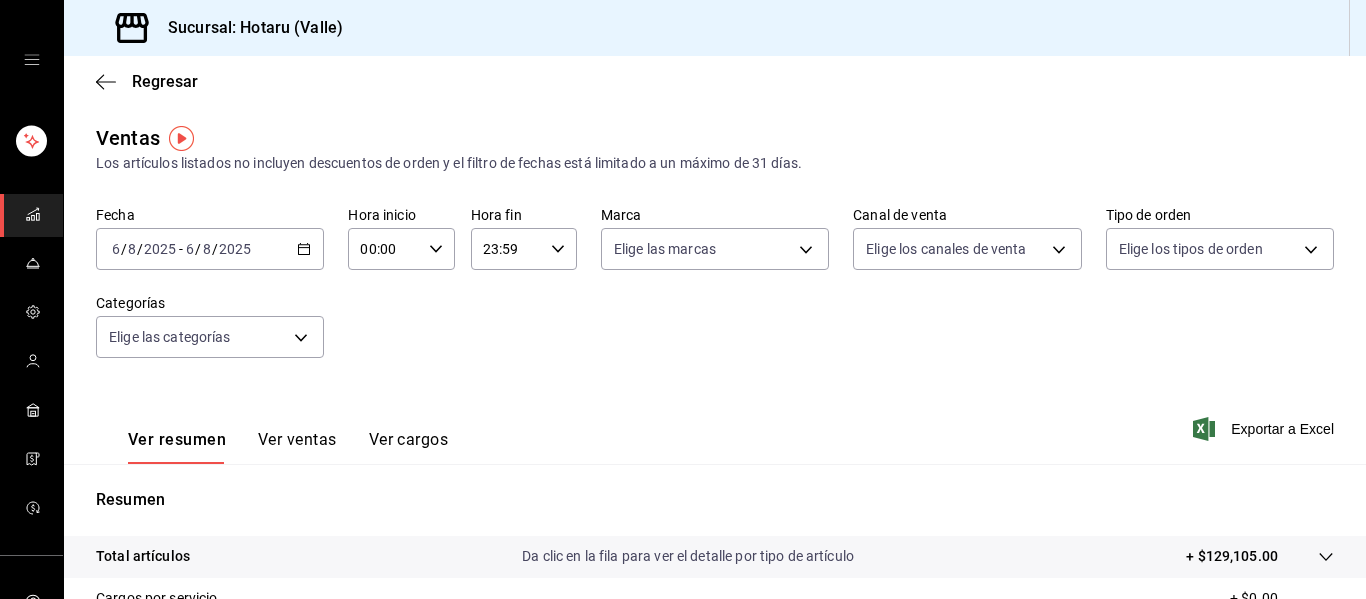 scroll, scrollTop: 359, scrollLeft: 0, axis: vertical 